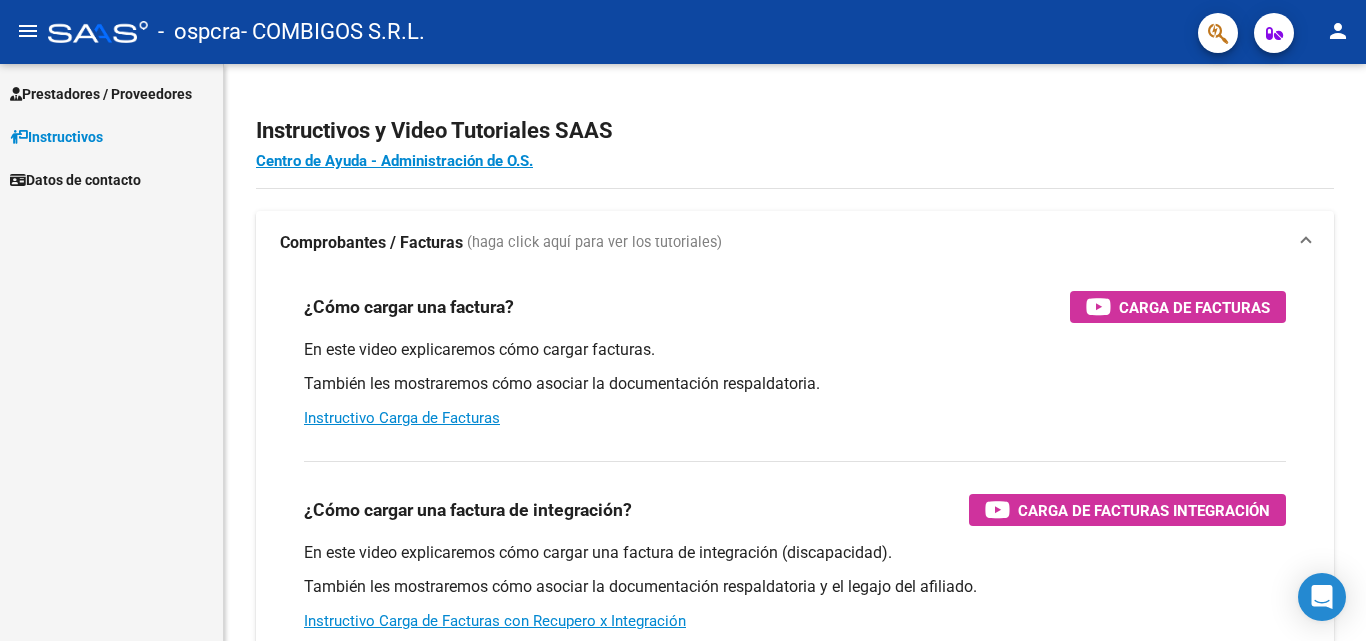 scroll, scrollTop: 0, scrollLeft: 0, axis: both 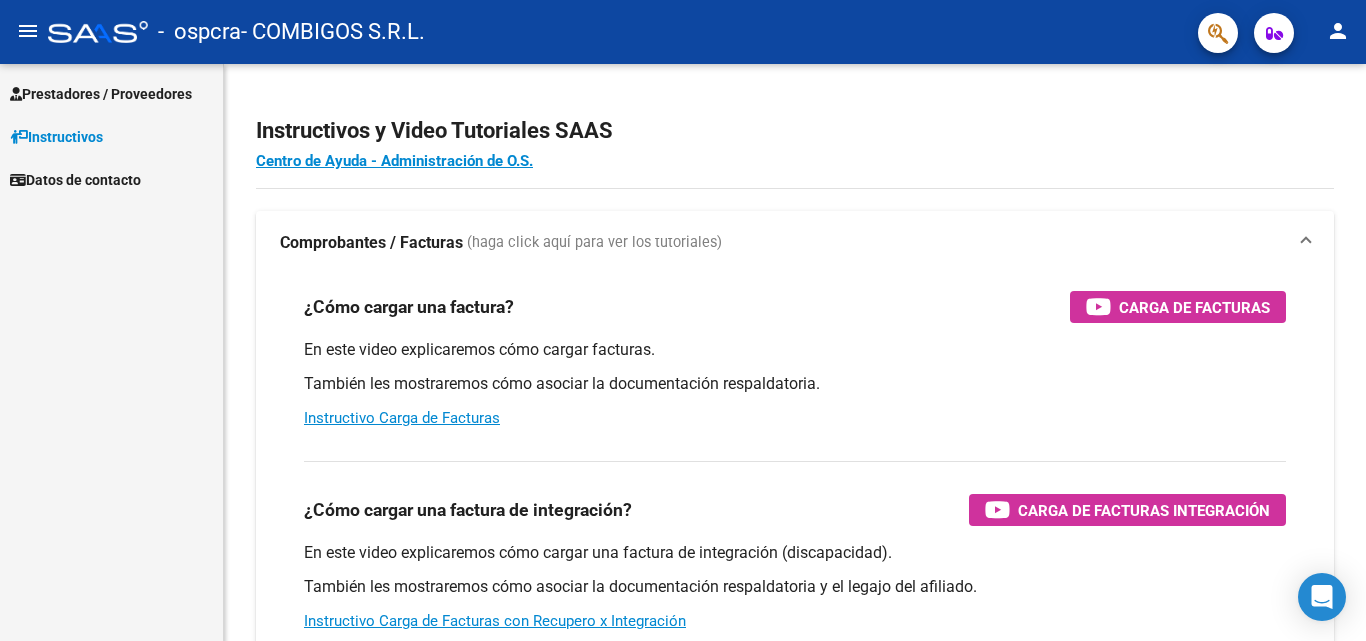 click on "Prestadores / Proveedores" at bounding box center (101, 94) 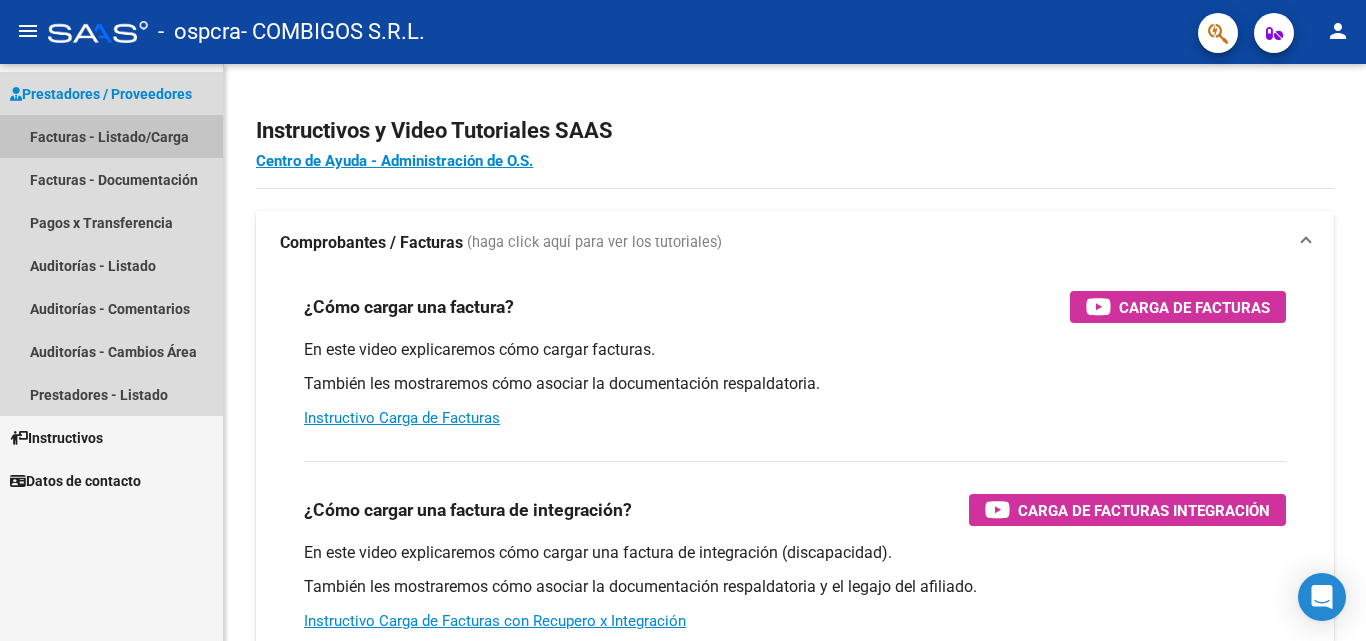 click on "Facturas - Listado/Carga" at bounding box center (111, 136) 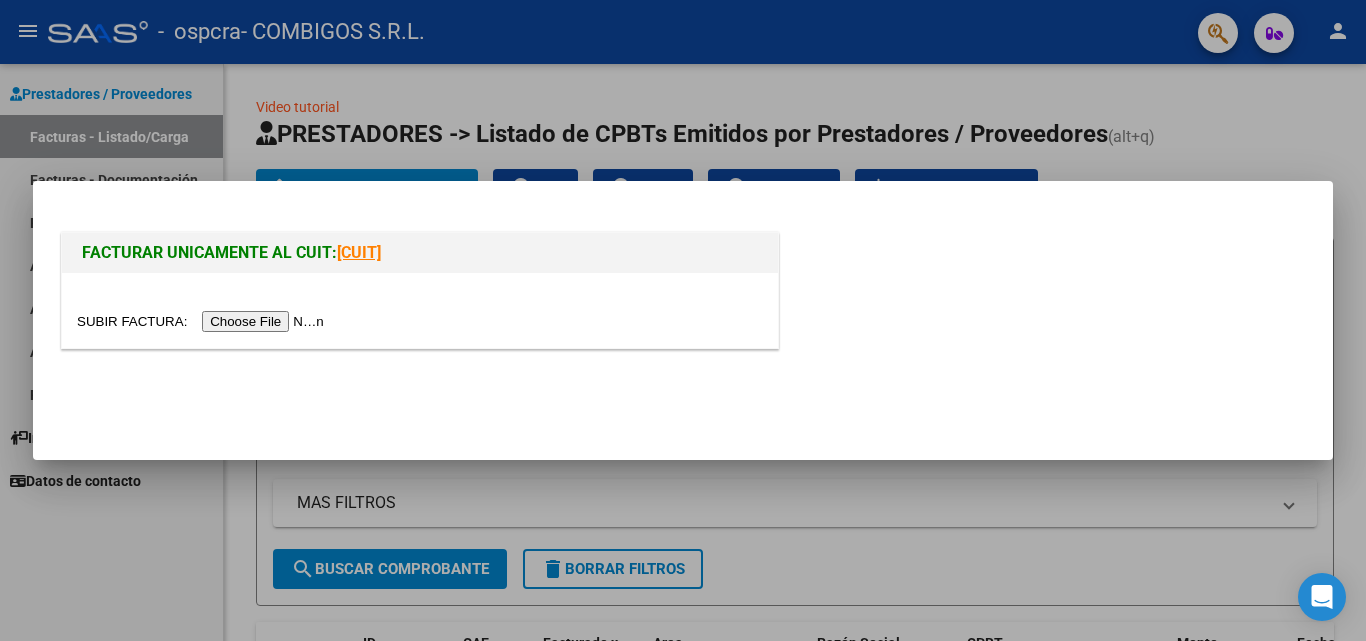 click at bounding box center (203, 321) 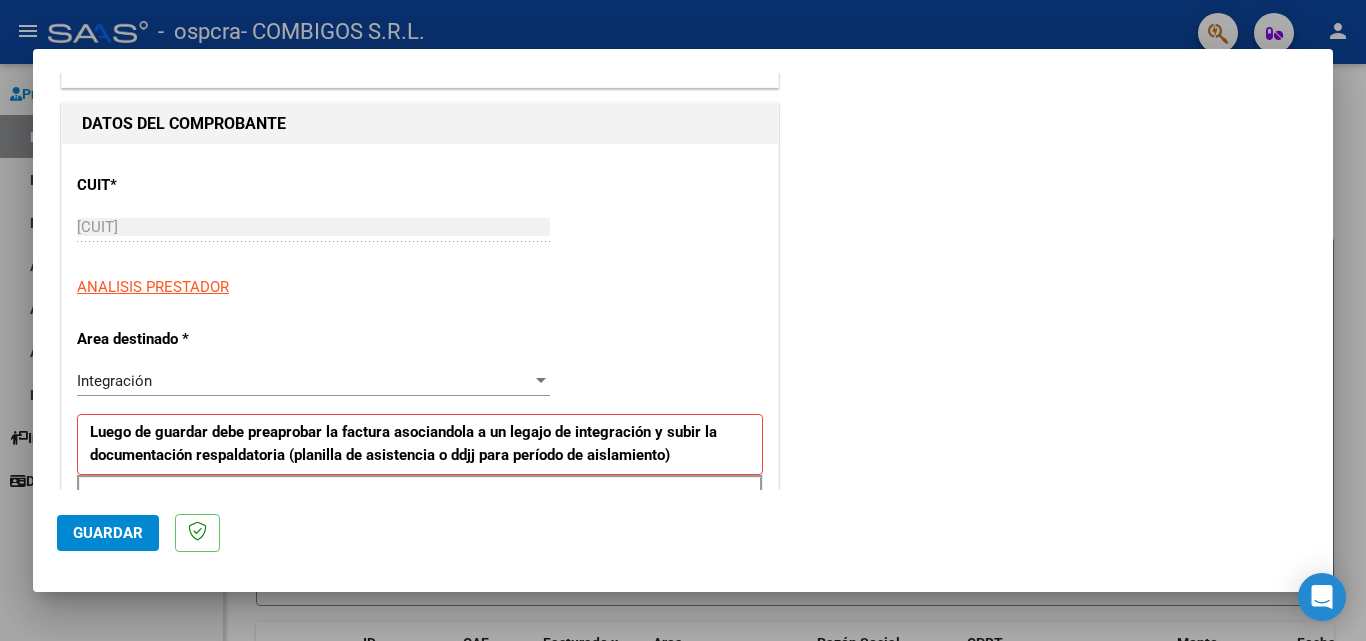 scroll, scrollTop: 200, scrollLeft: 0, axis: vertical 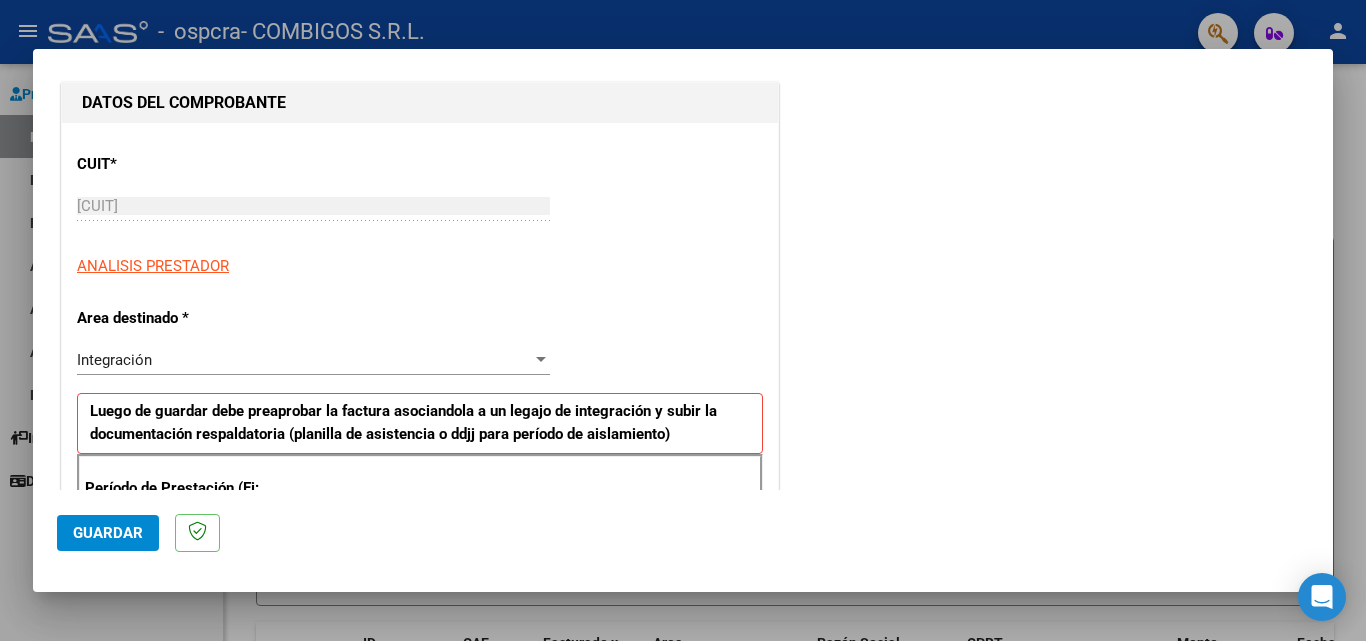 click on "Integración" at bounding box center (304, 360) 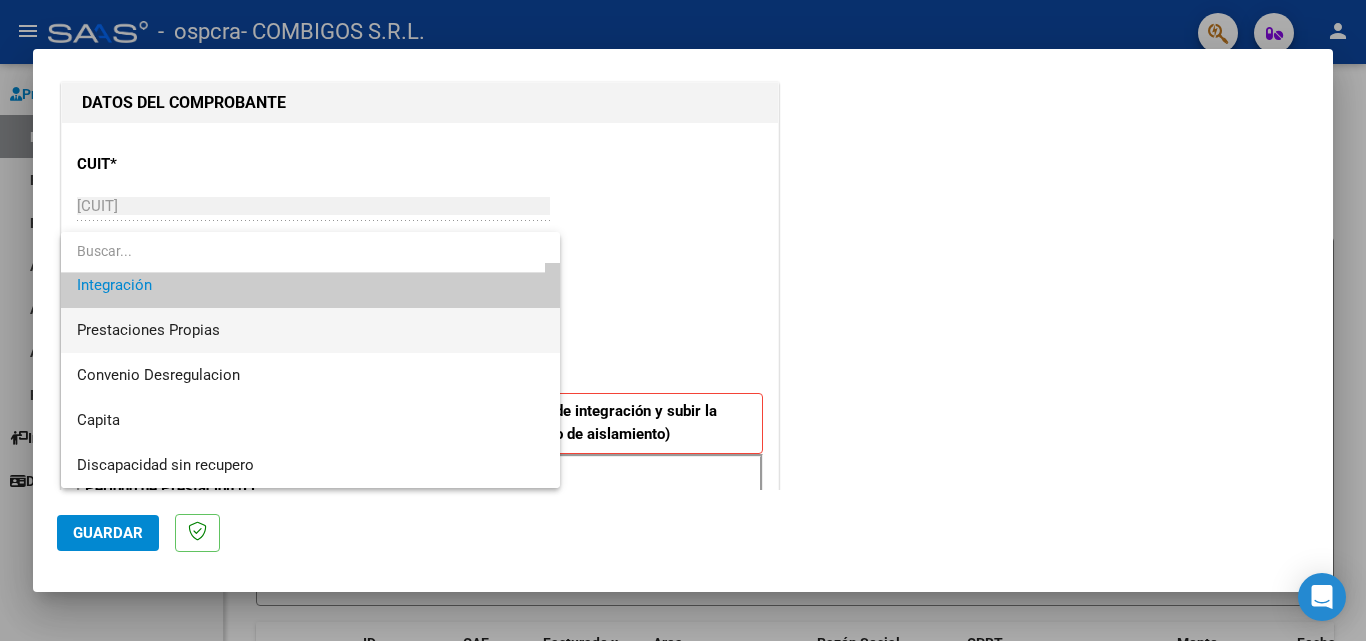 scroll, scrollTop: 0, scrollLeft: 0, axis: both 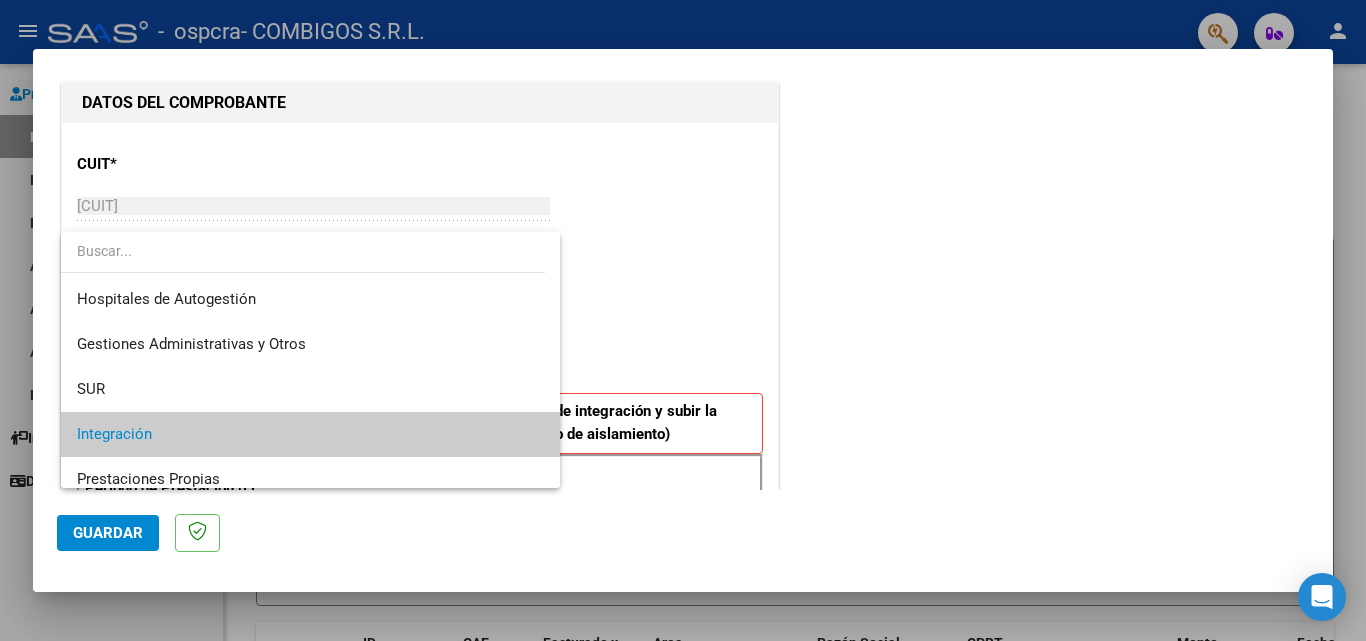 click at bounding box center [683, 320] 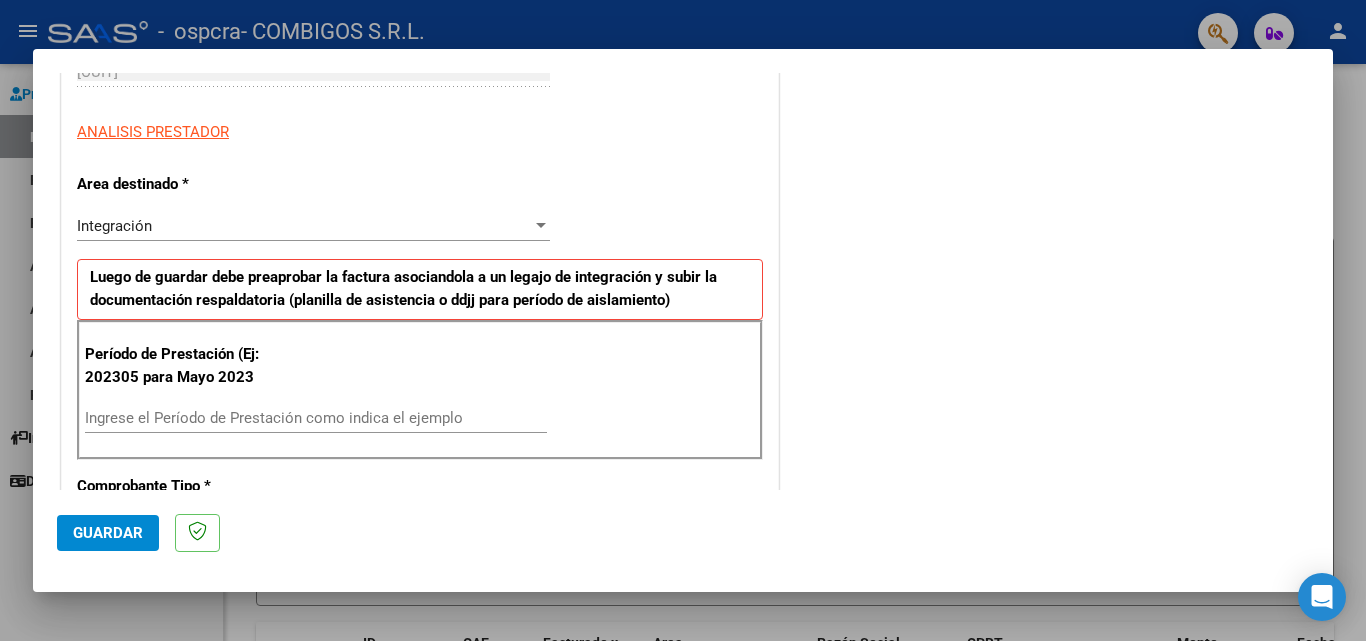 scroll, scrollTop: 400, scrollLeft: 0, axis: vertical 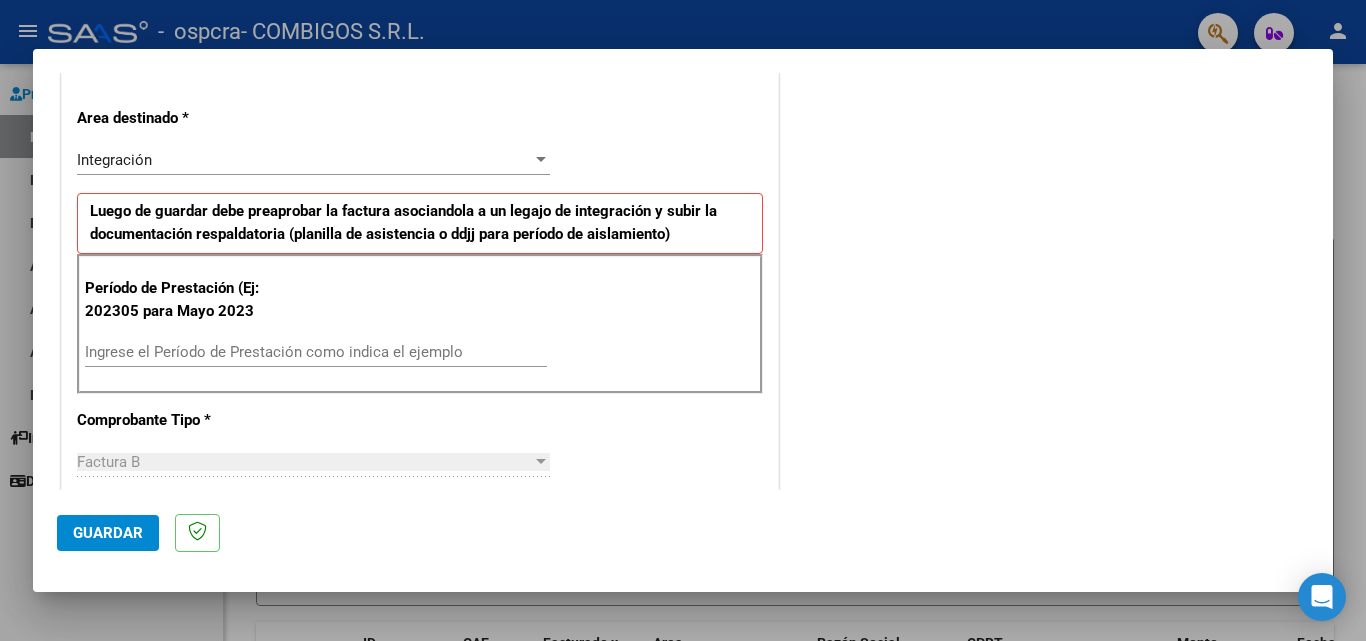 click on "Ingrese el Período de Prestación como indica el ejemplo" at bounding box center (316, 352) 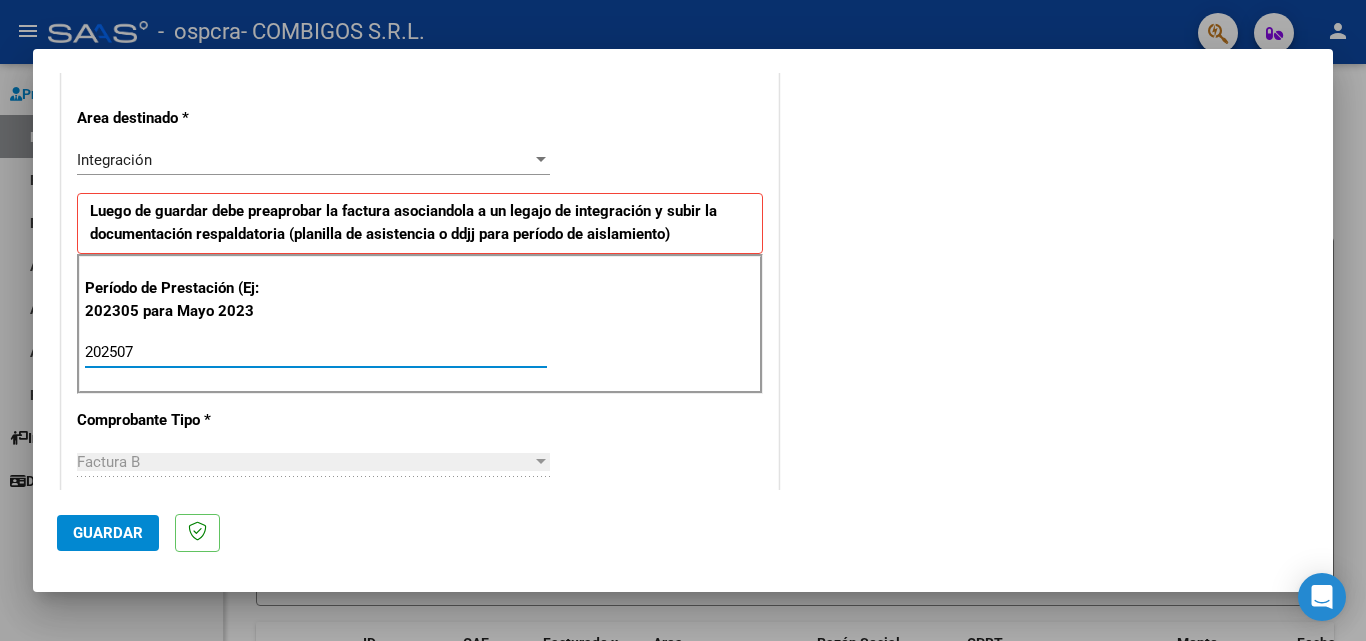 type on "202507" 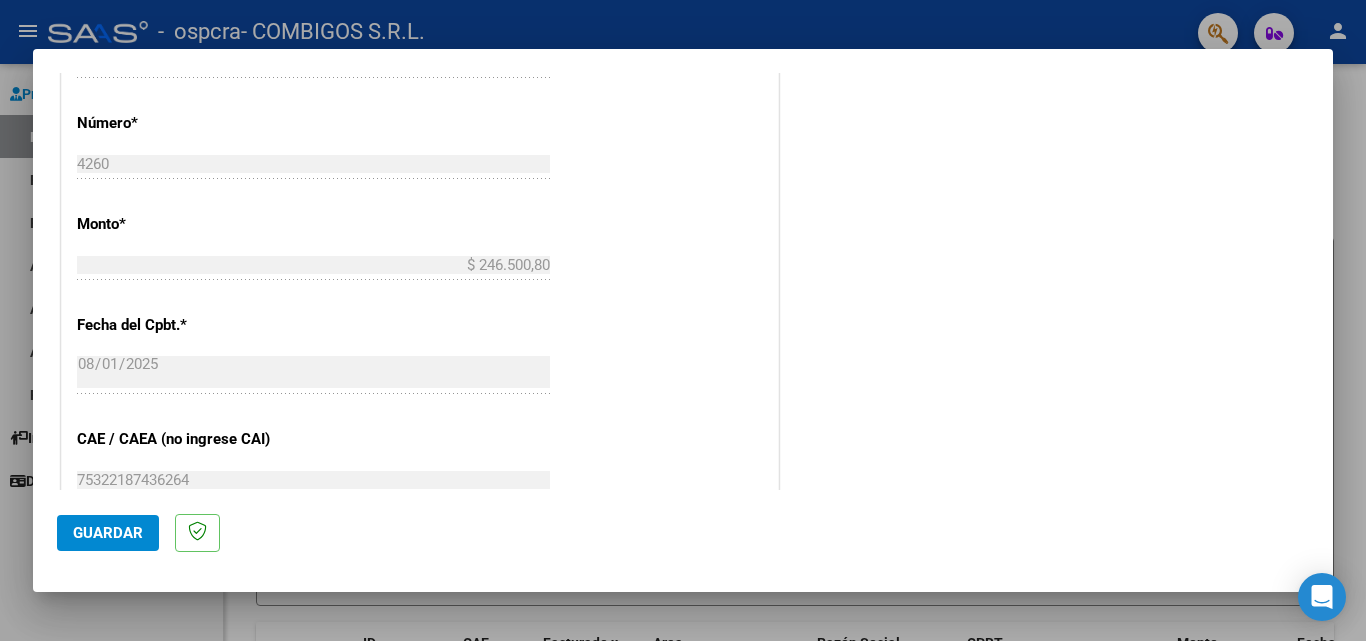 scroll, scrollTop: 1100, scrollLeft: 0, axis: vertical 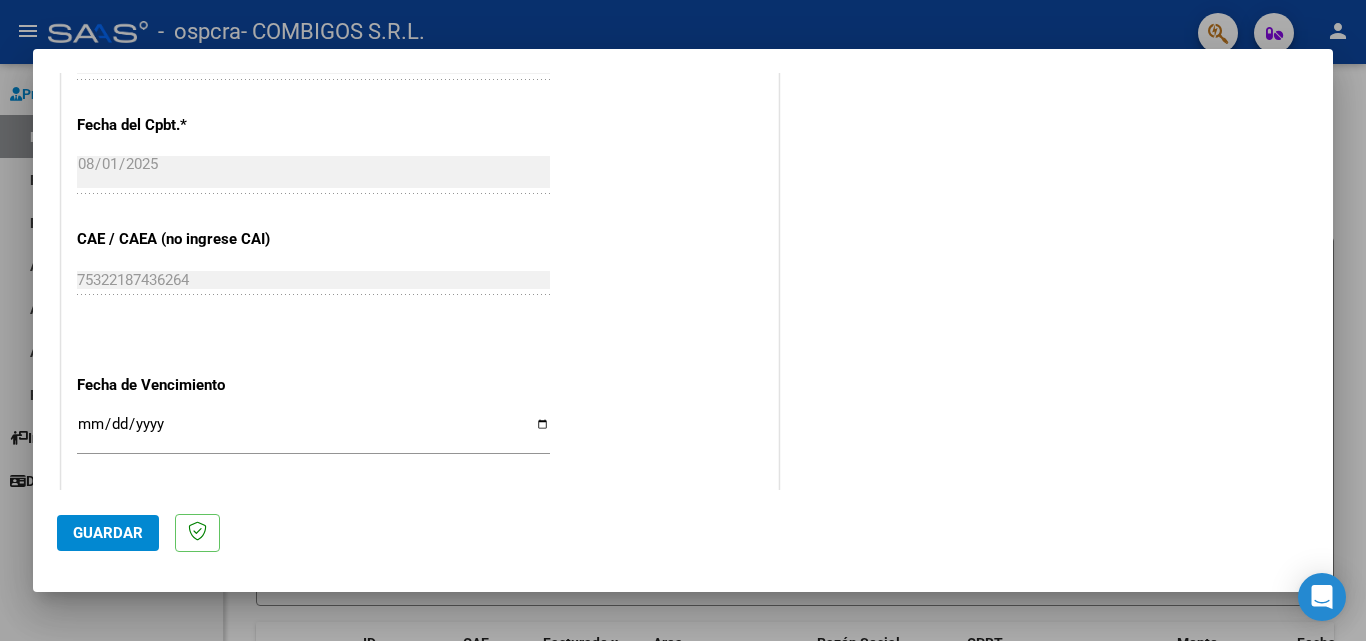 click on "Ingresar la fecha" at bounding box center [313, 432] 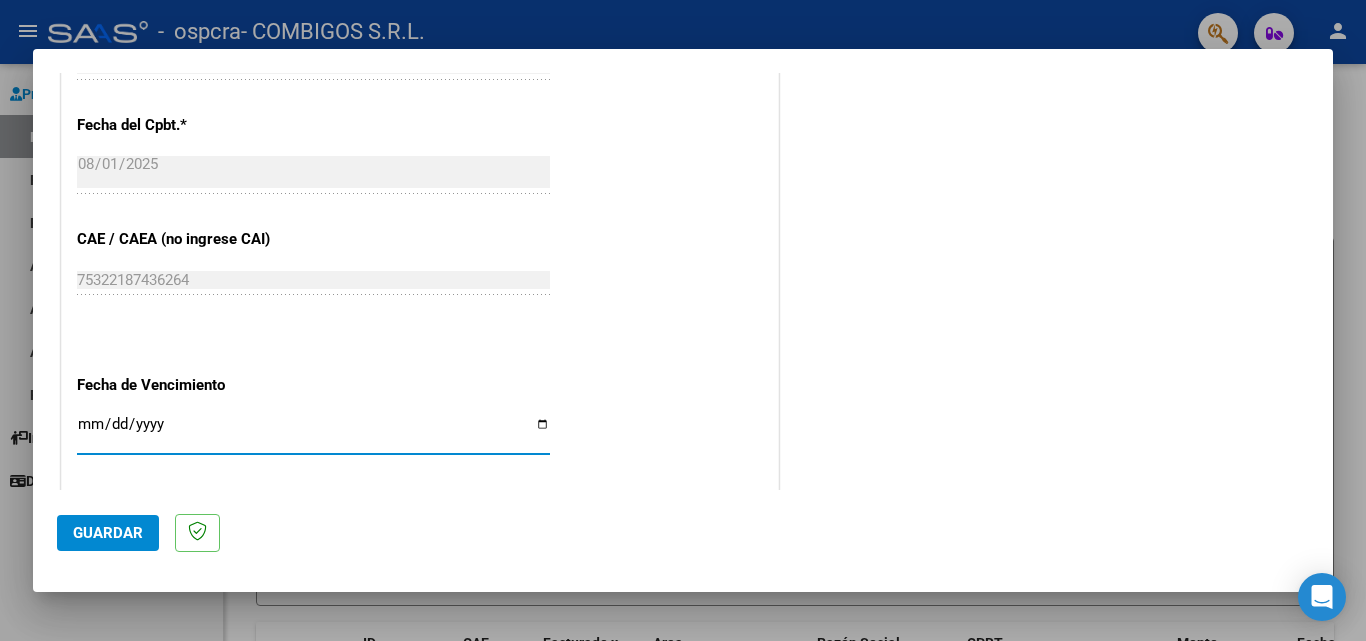 click on "Ingresar la fecha" at bounding box center [313, 432] 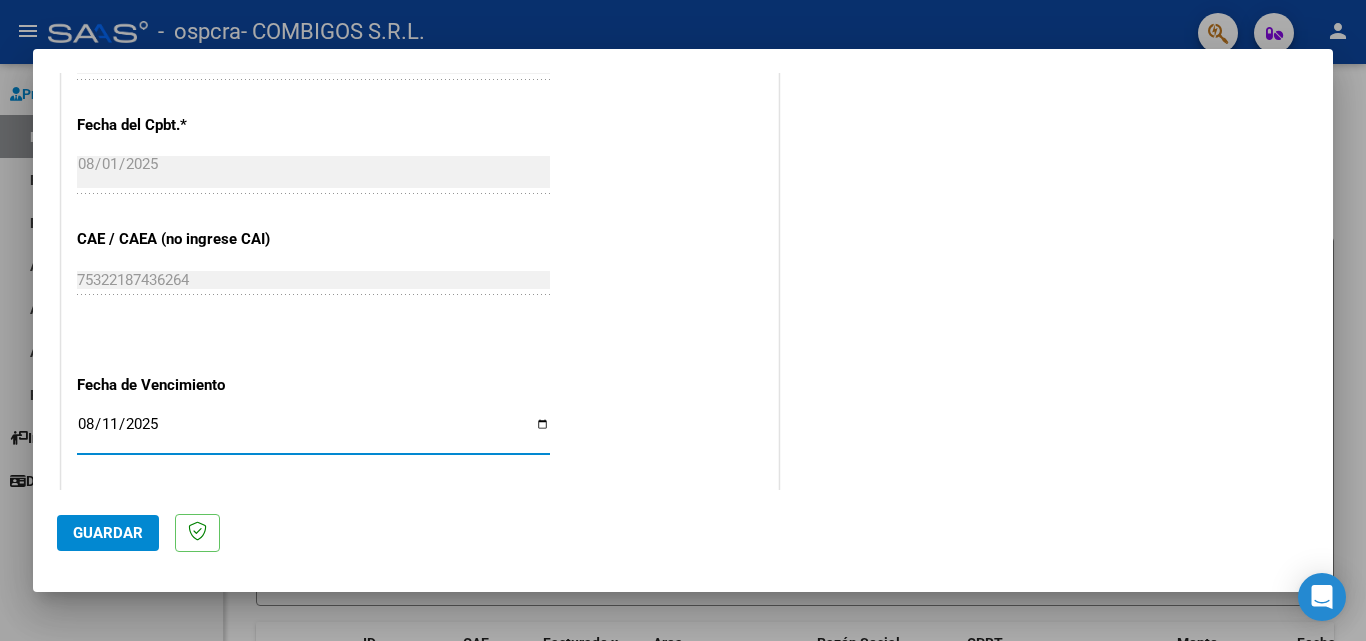 type on "2025-08-11" 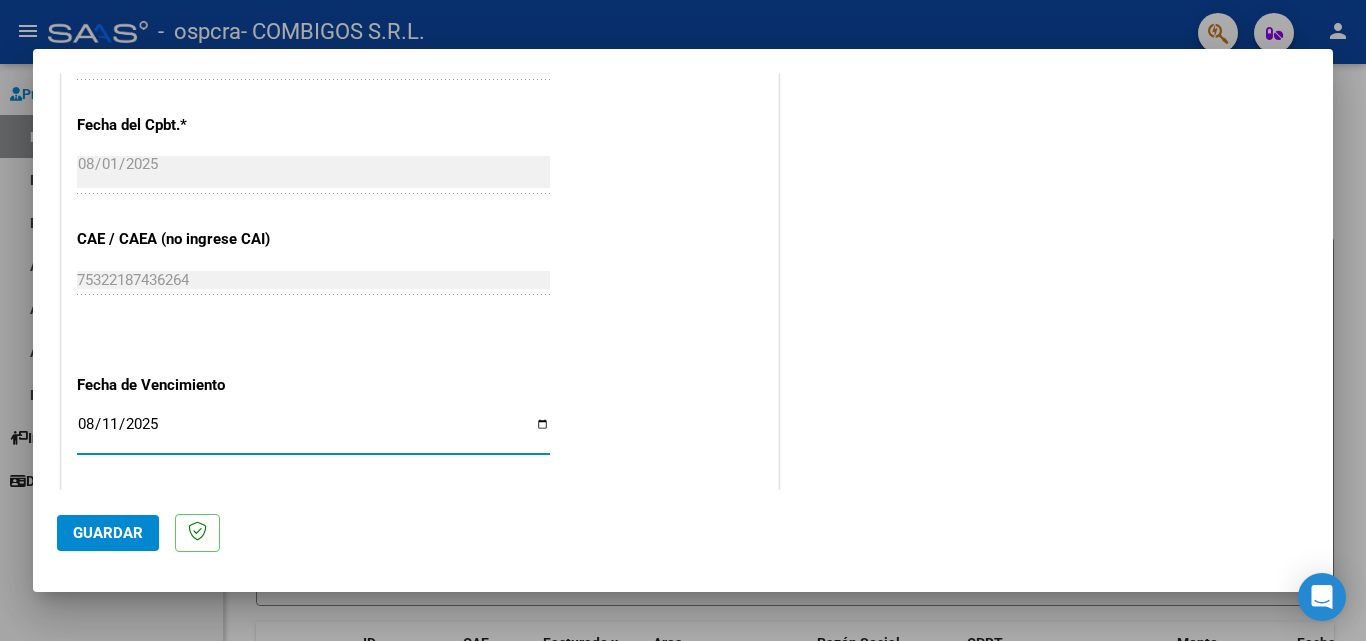 scroll, scrollTop: 1300, scrollLeft: 0, axis: vertical 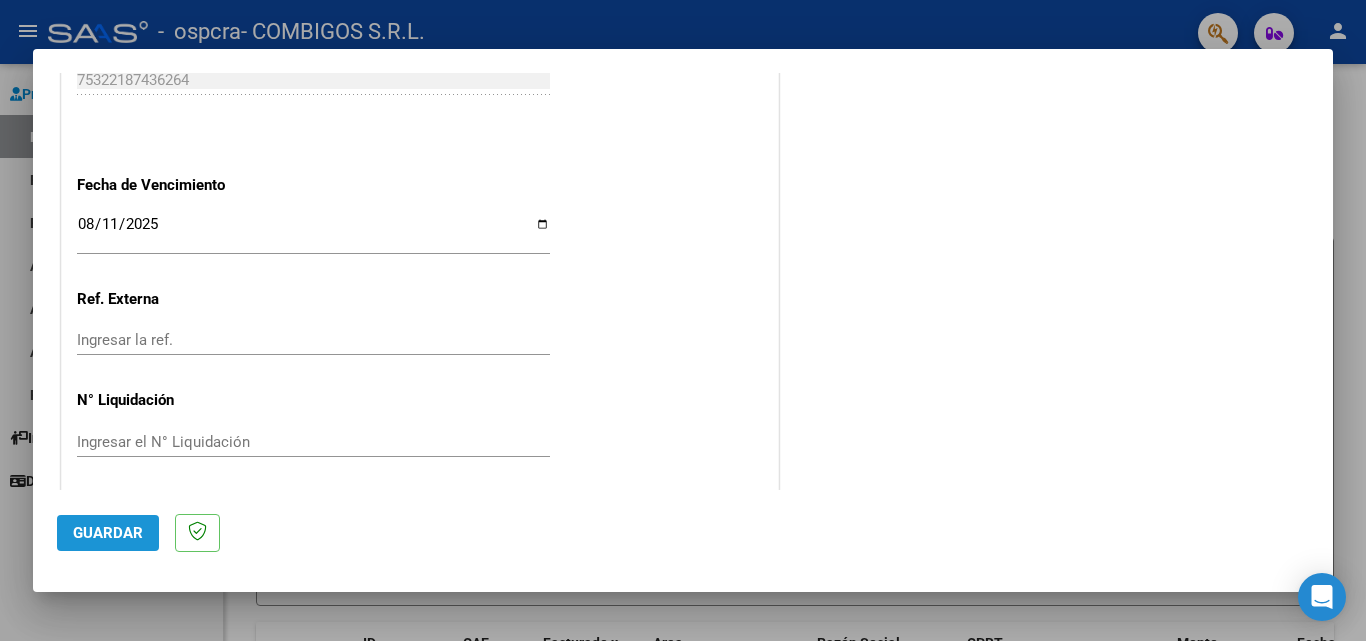 click on "Guardar" 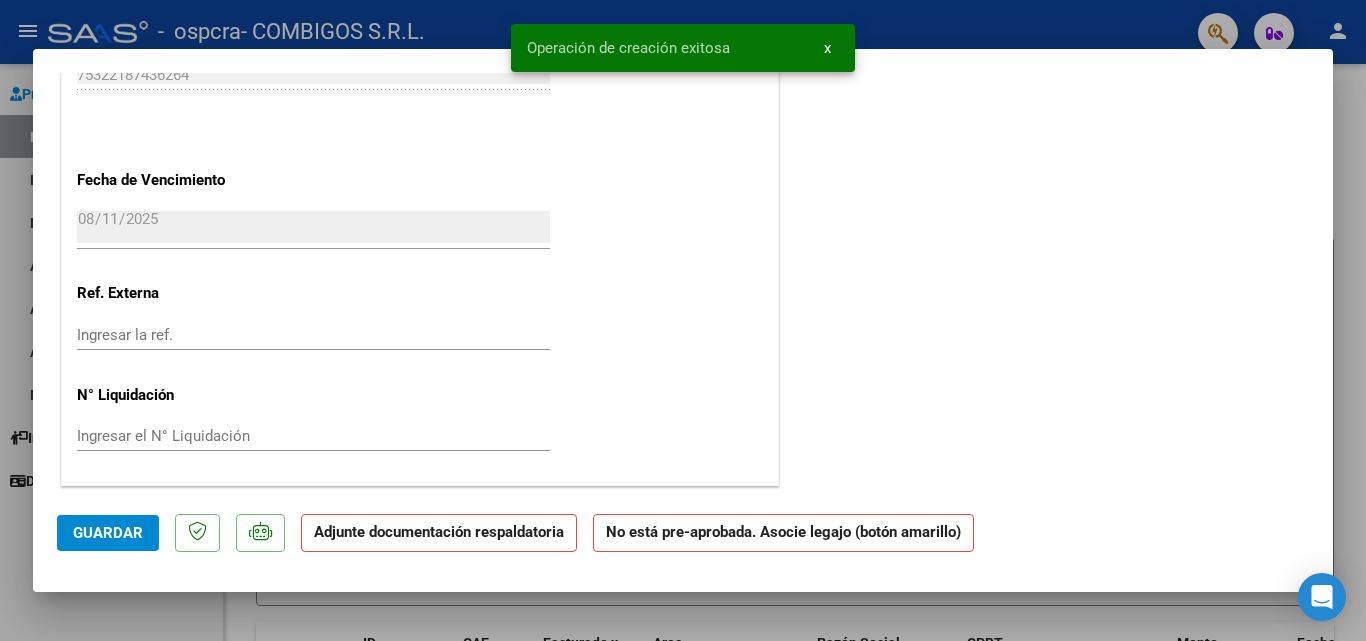 scroll, scrollTop: 0, scrollLeft: 0, axis: both 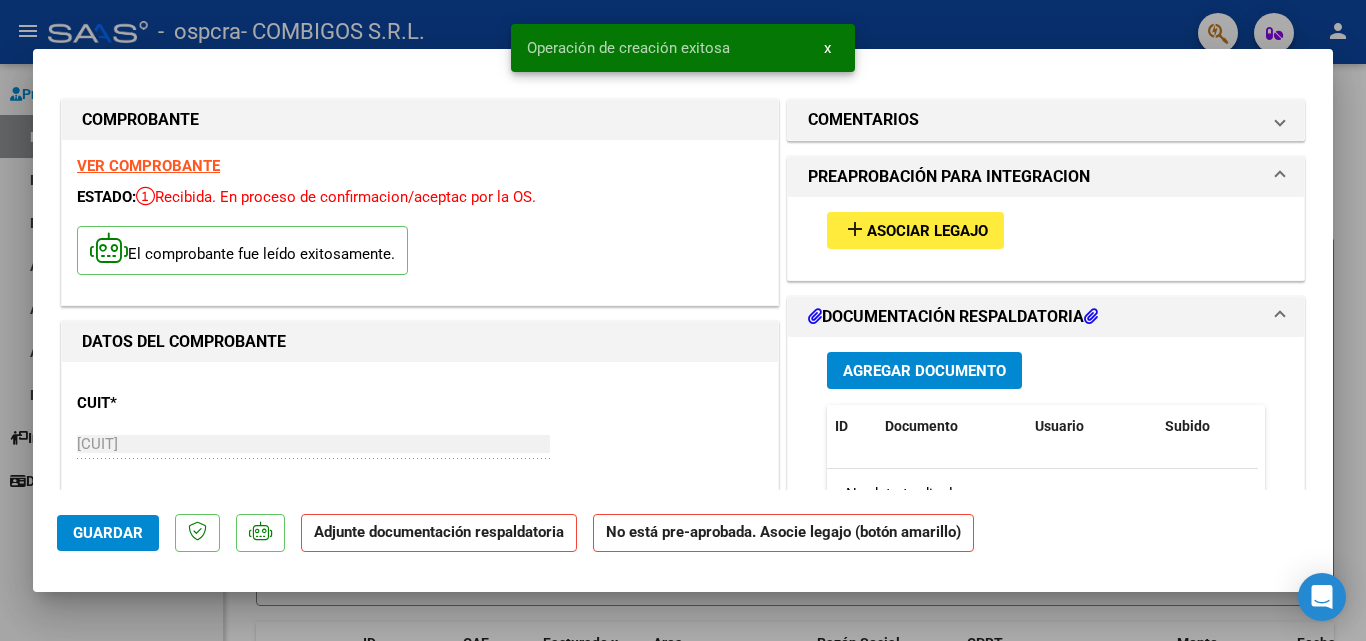 click on "Asociar Legajo" at bounding box center (927, 231) 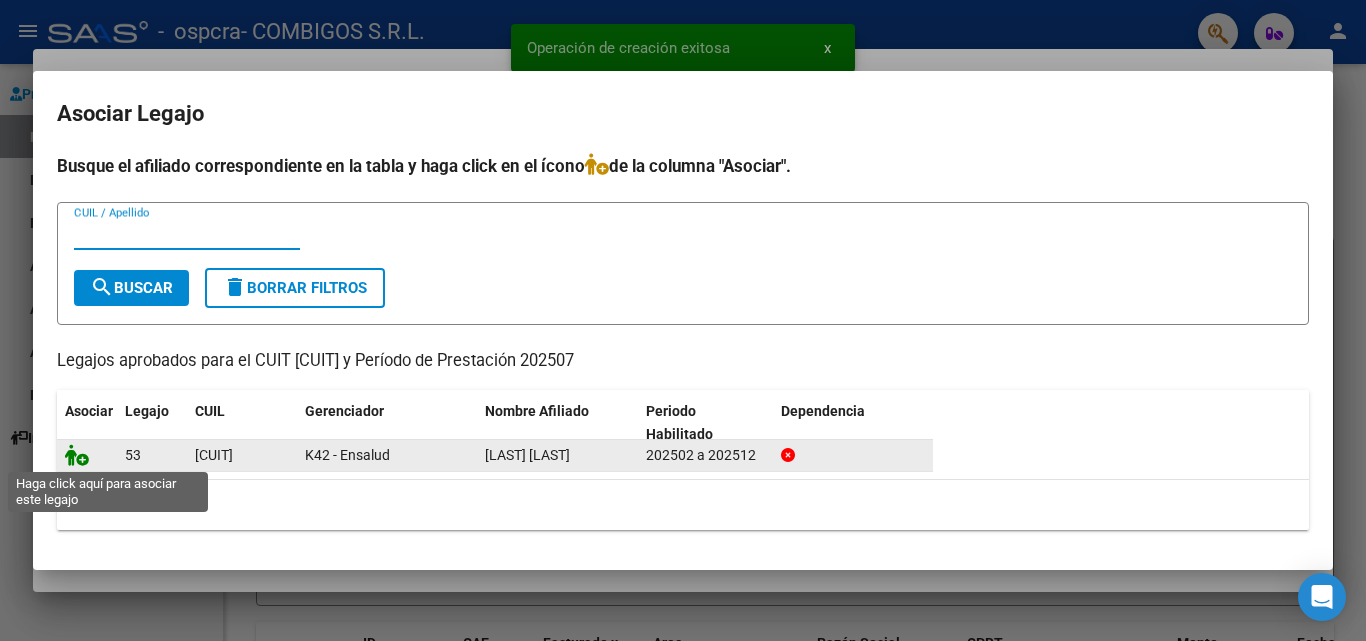 click 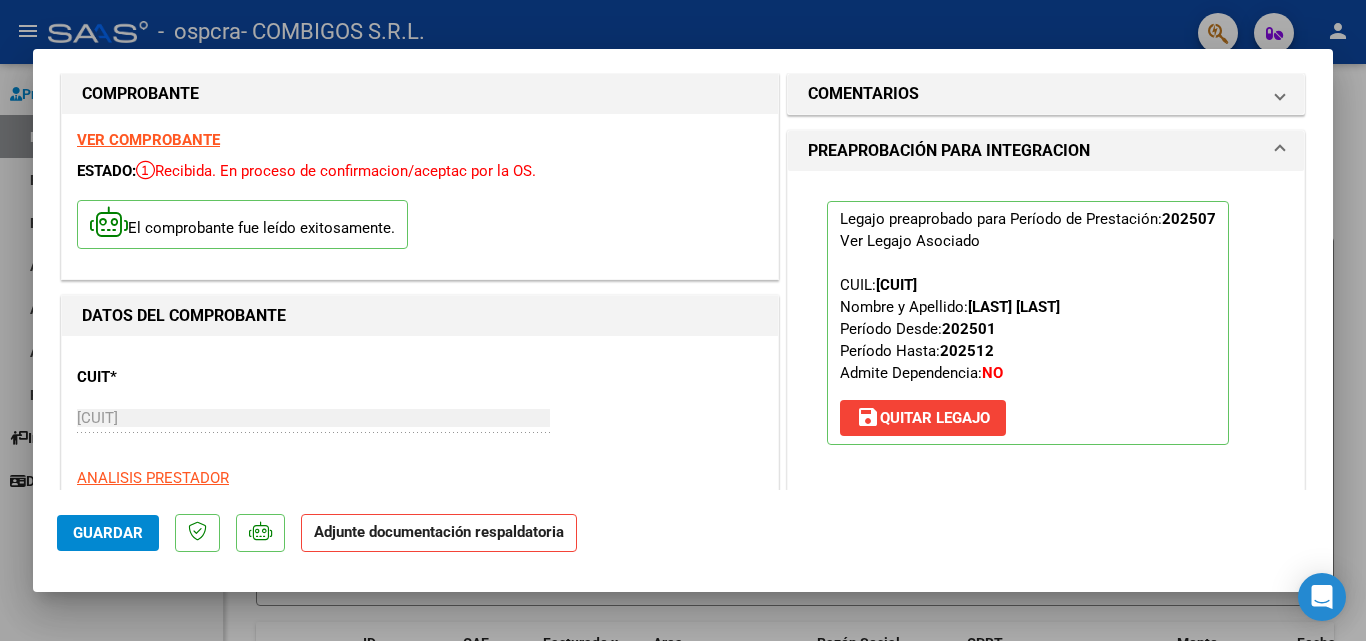 scroll, scrollTop: 200, scrollLeft: 0, axis: vertical 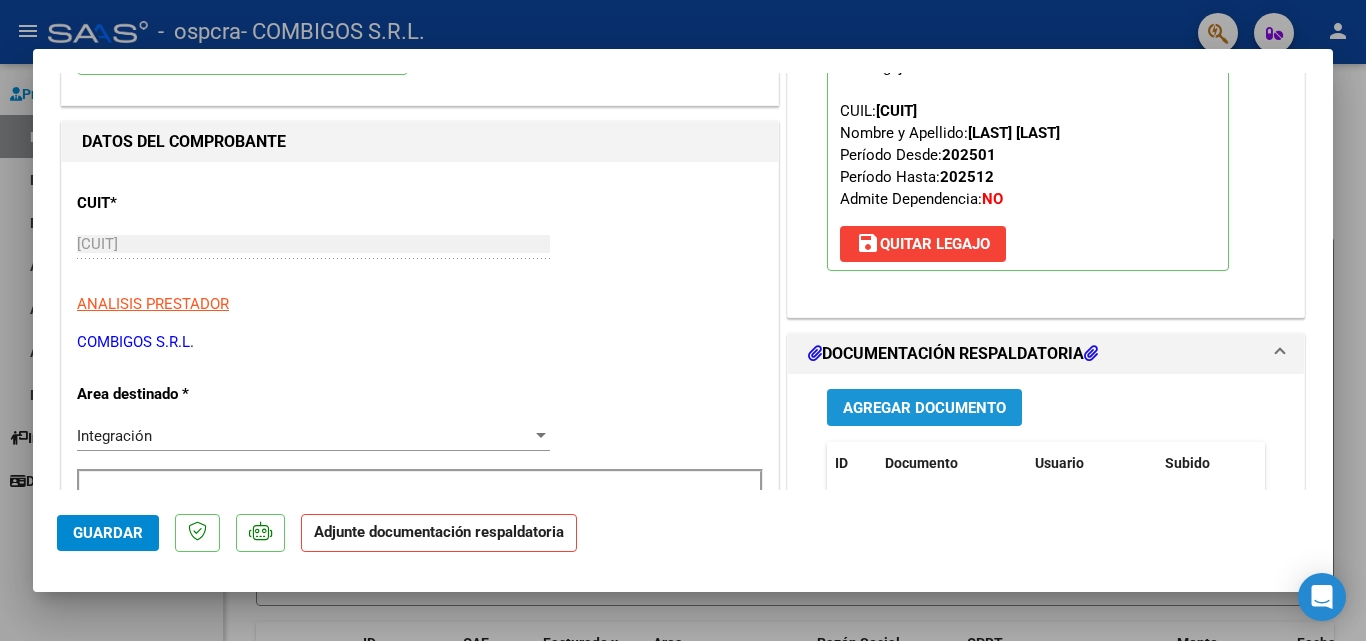 click on "Agregar Documento" at bounding box center [924, 407] 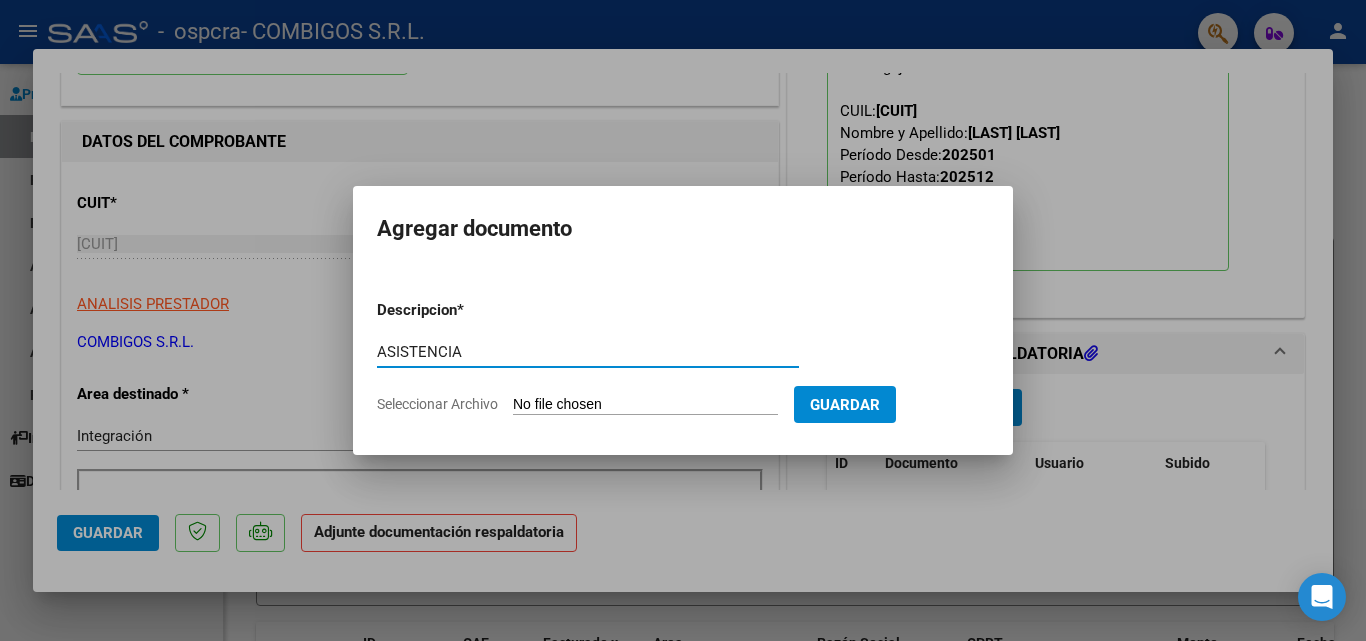 type on "ASISTENCIA" 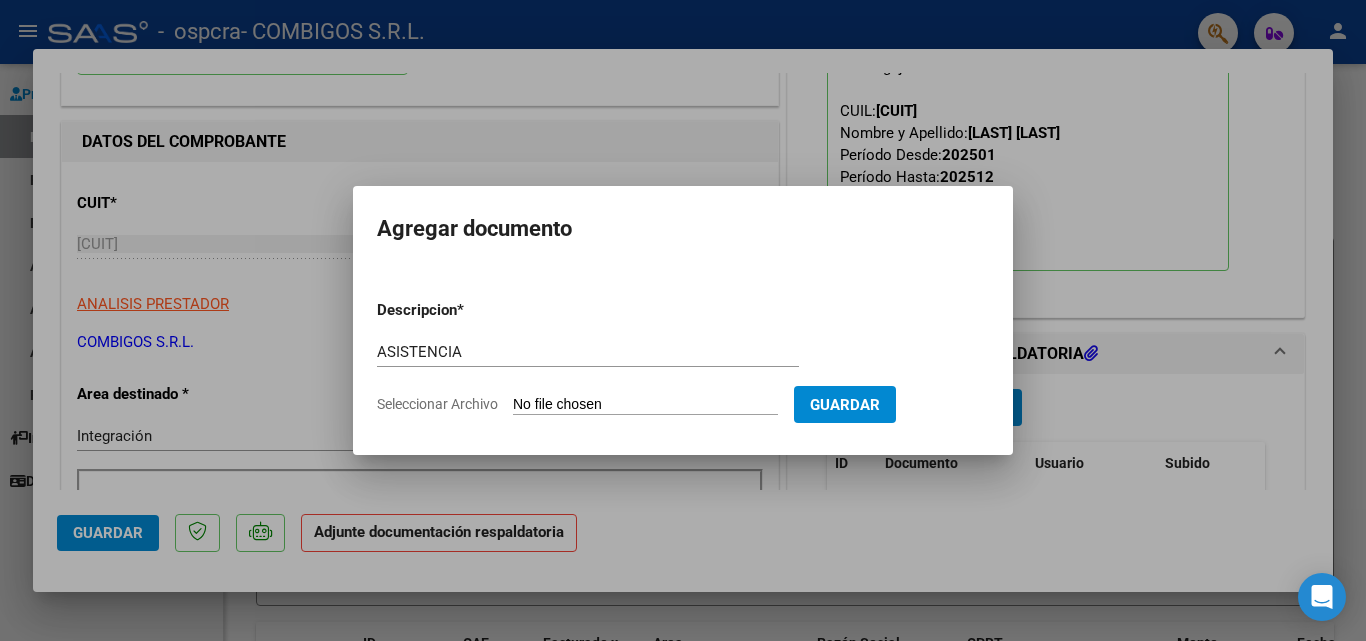 type on "C:\fakepath\[LAST] [NAME].pdf" 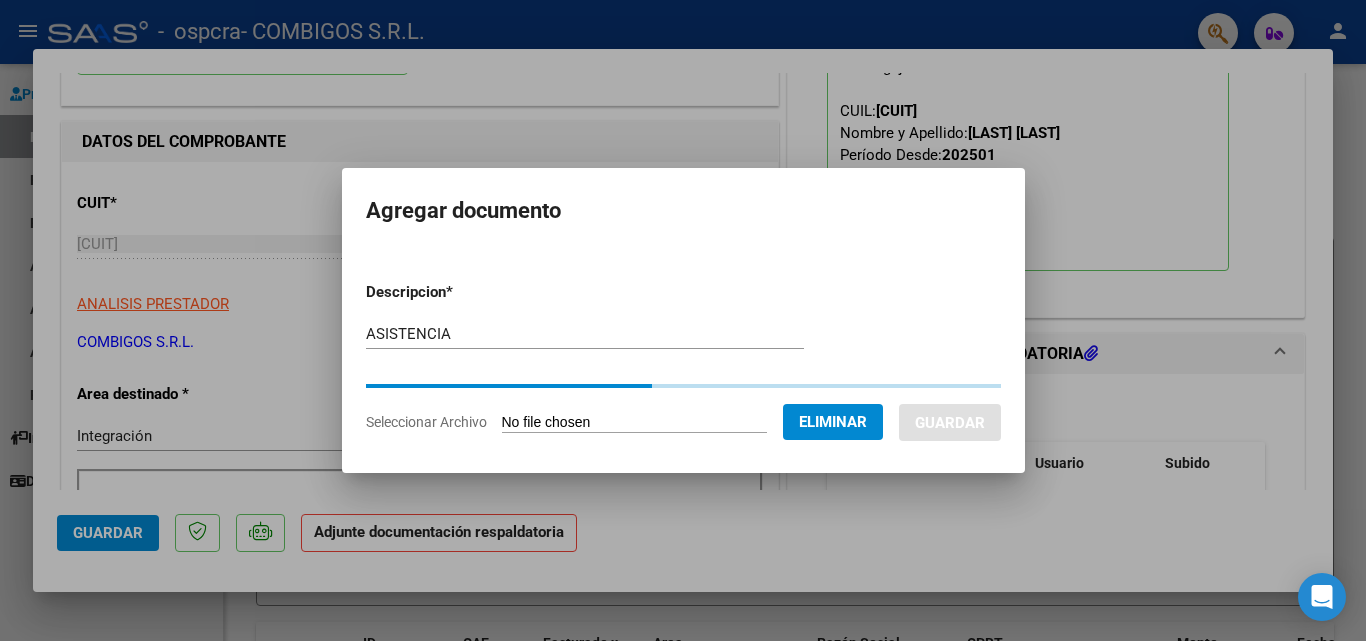 drag, startPoint x: 872, startPoint y: 396, endPoint x: 856, endPoint y: 416, distance: 25.612497 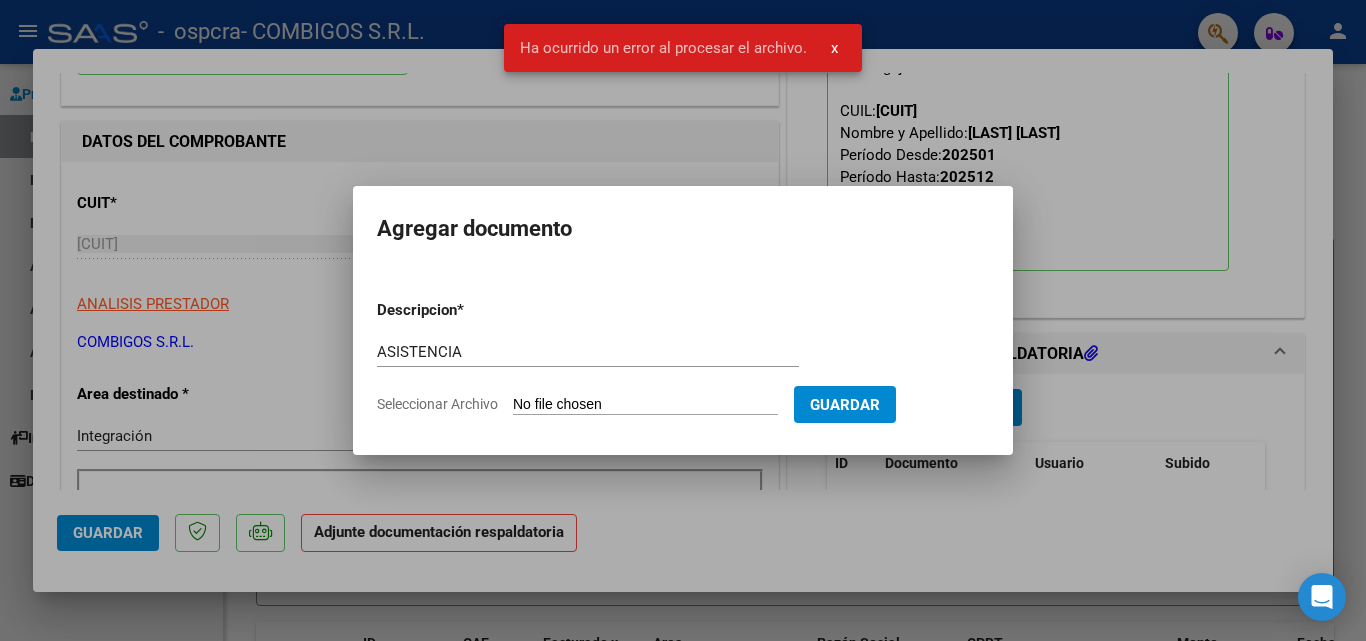 click on "Descripcion  *   ASISTENCIA Escriba aquí una descripcion  Seleccionar Archivo Guardar" at bounding box center (683, 357) 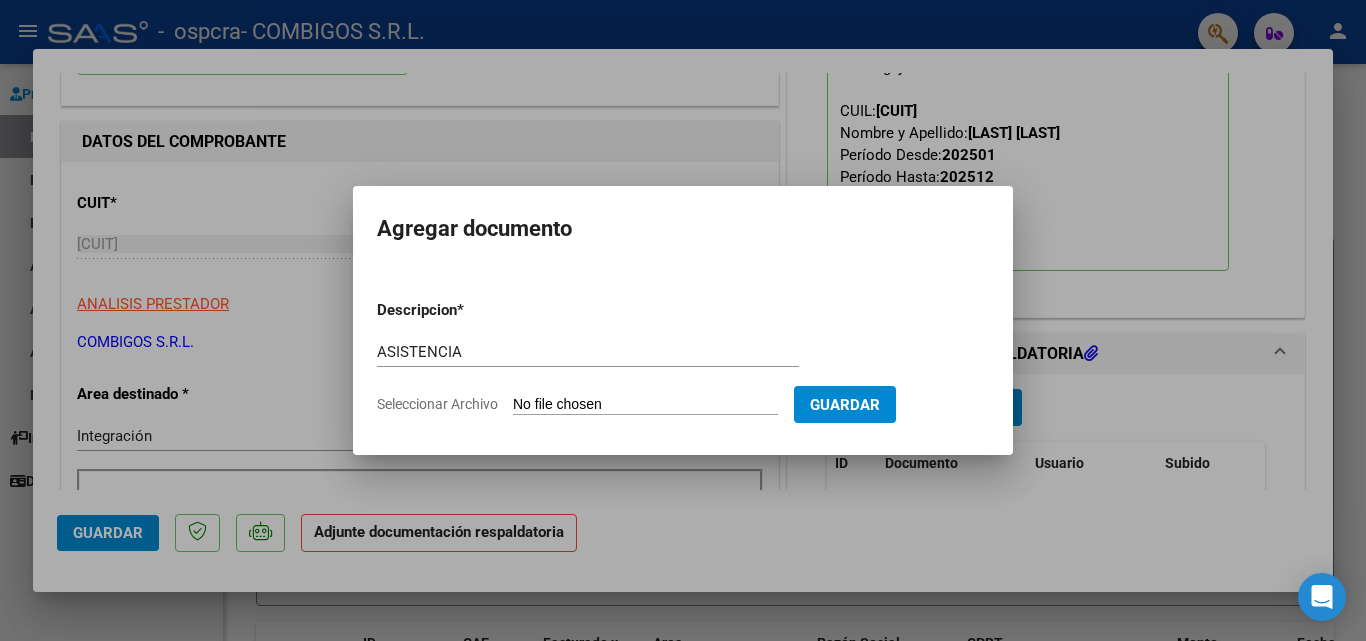 type on "C:\fakepath\[LAST] [NAME].pdf" 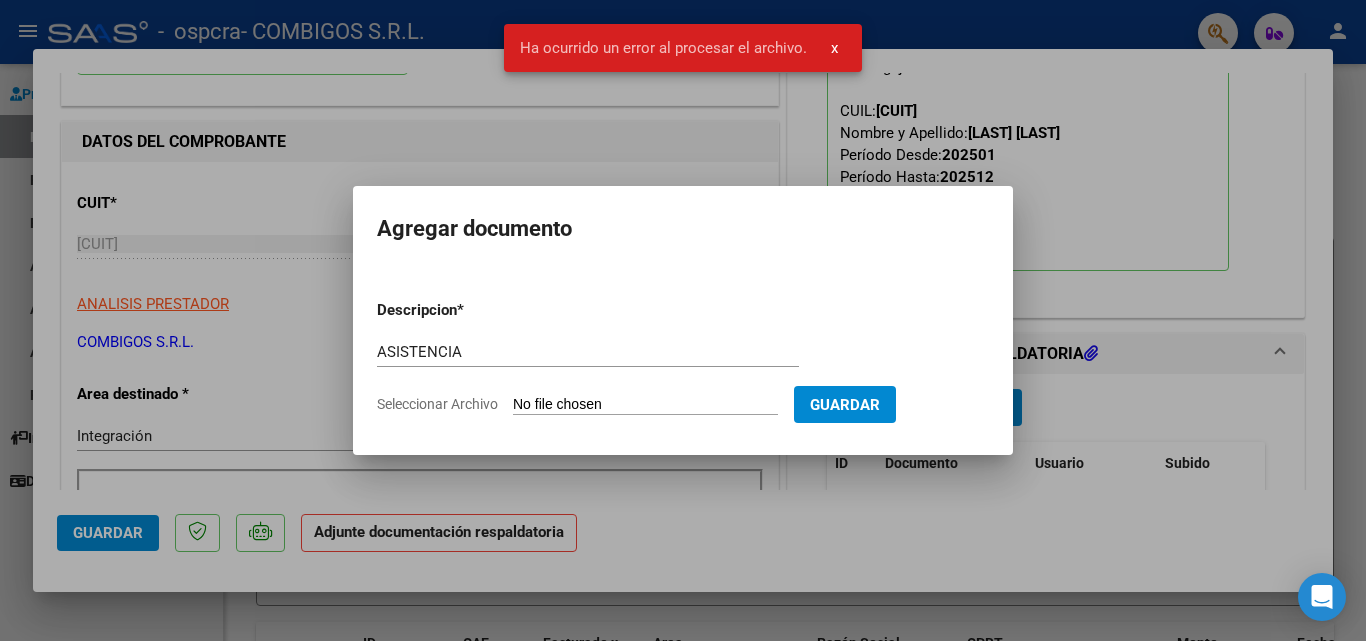 click on "Seleccionar Archivo" at bounding box center [645, 405] 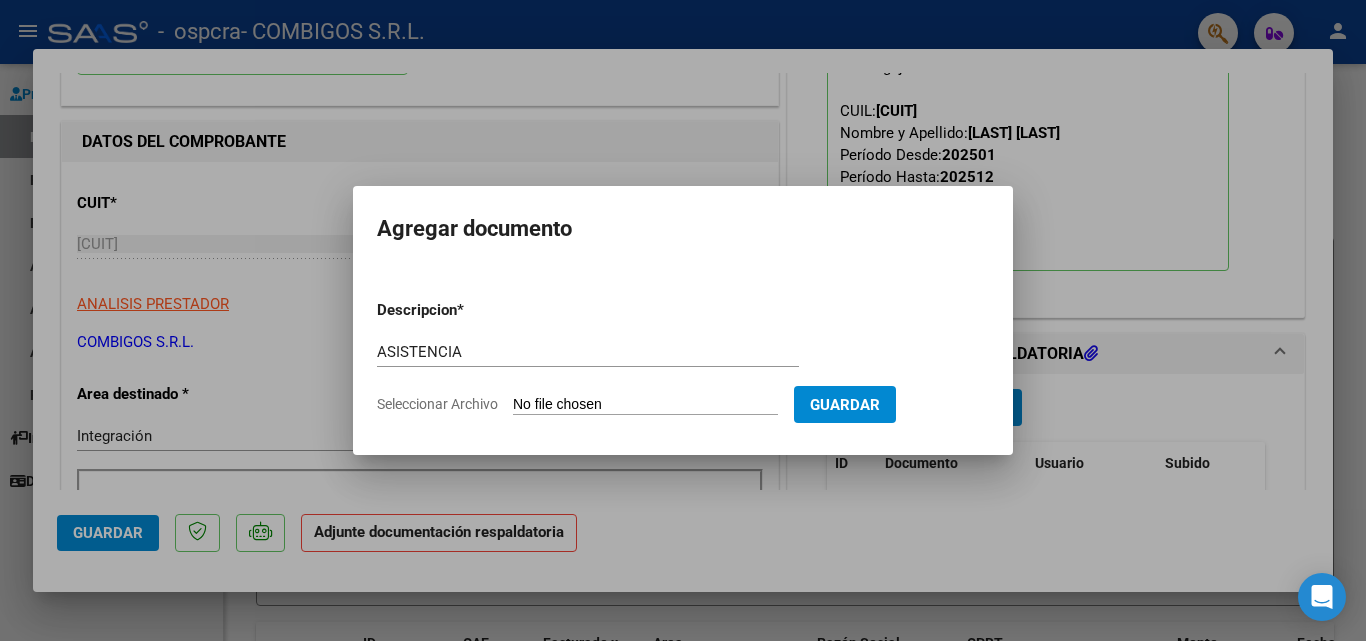 type on "C:\fakepath\[LAST] [NAME].pdf" 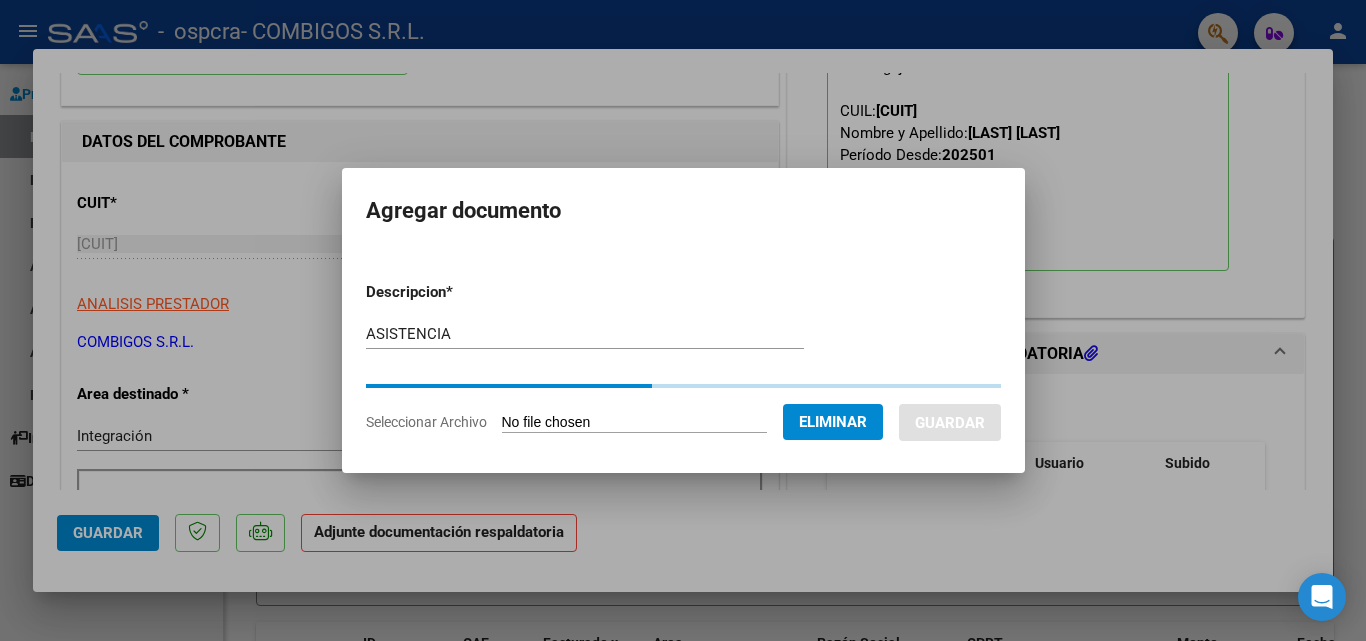 type 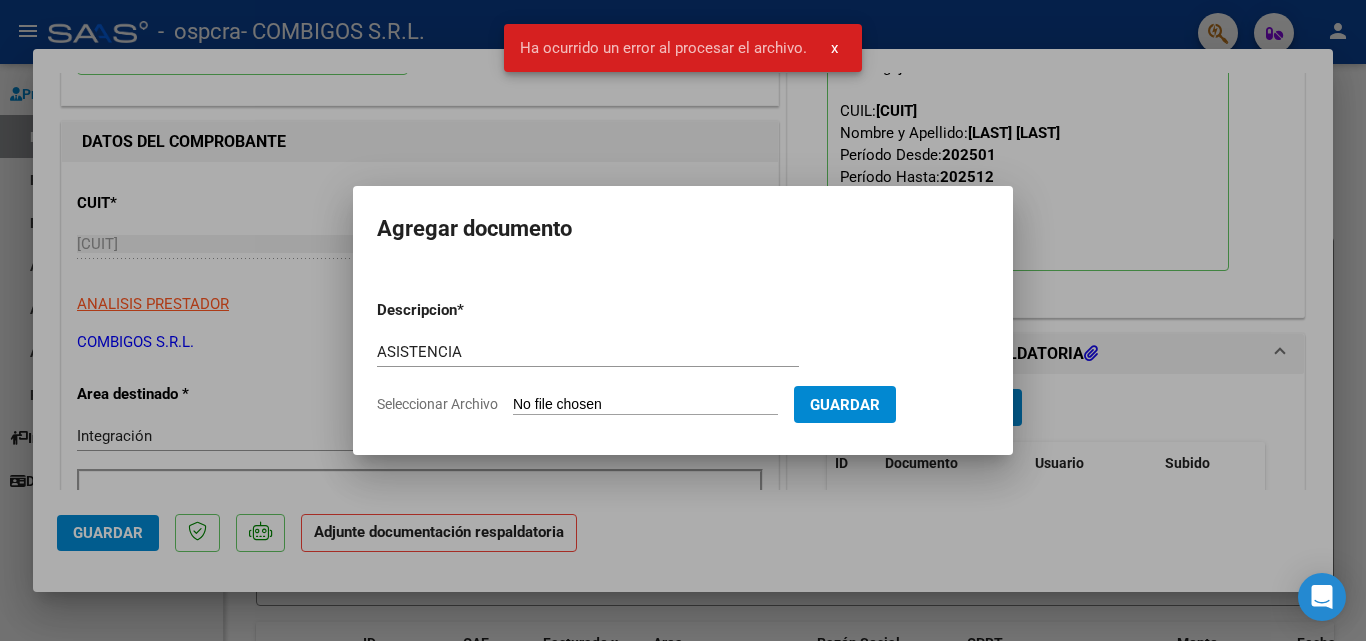 click on "Guardar" at bounding box center [845, 405] 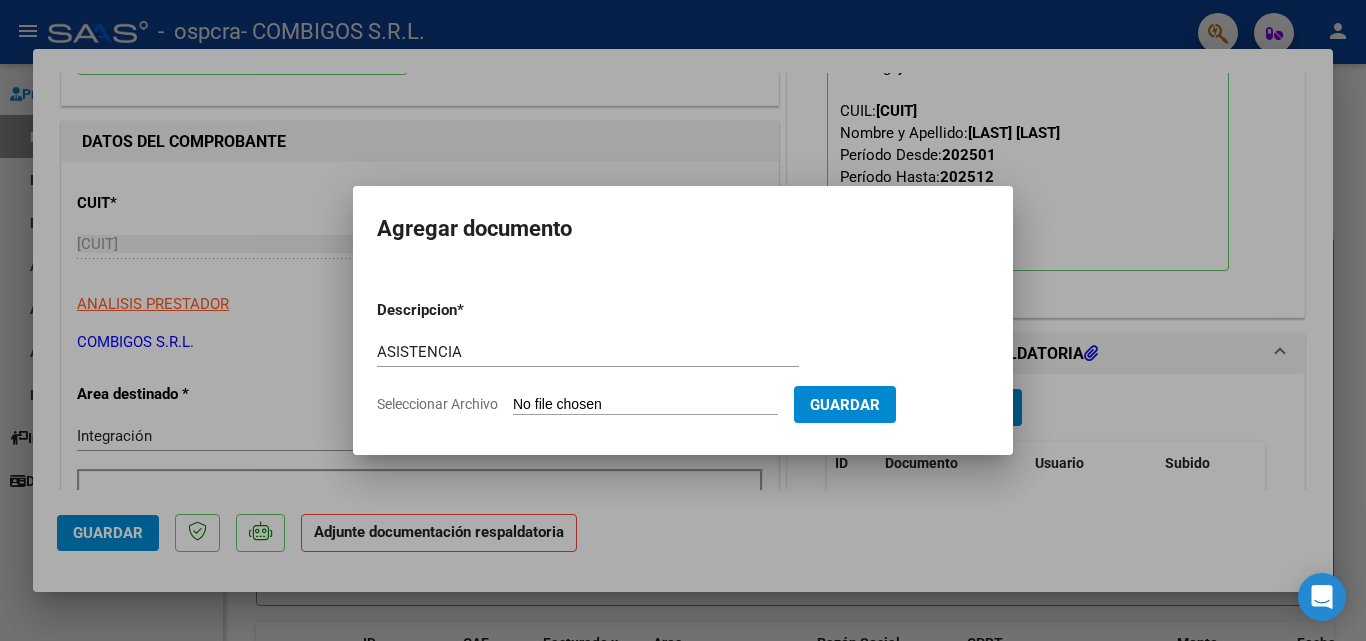 click at bounding box center (683, 320) 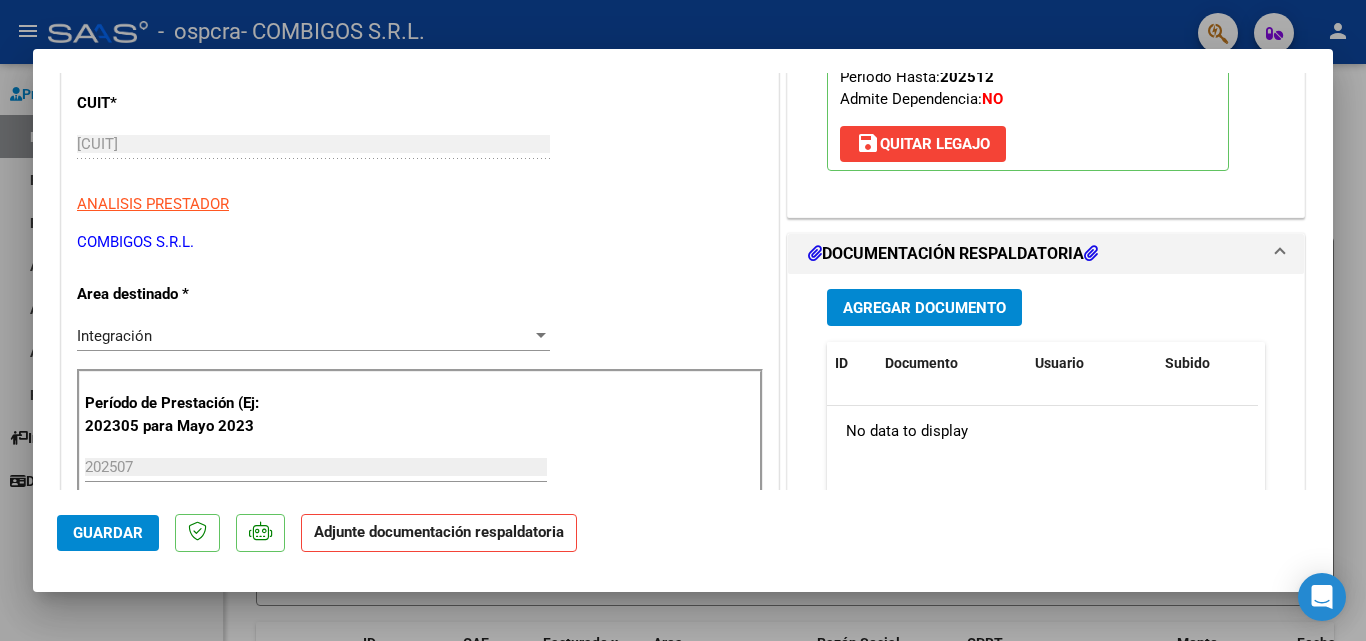 scroll, scrollTop: 400, scrollLeft: 0, axis: vertical 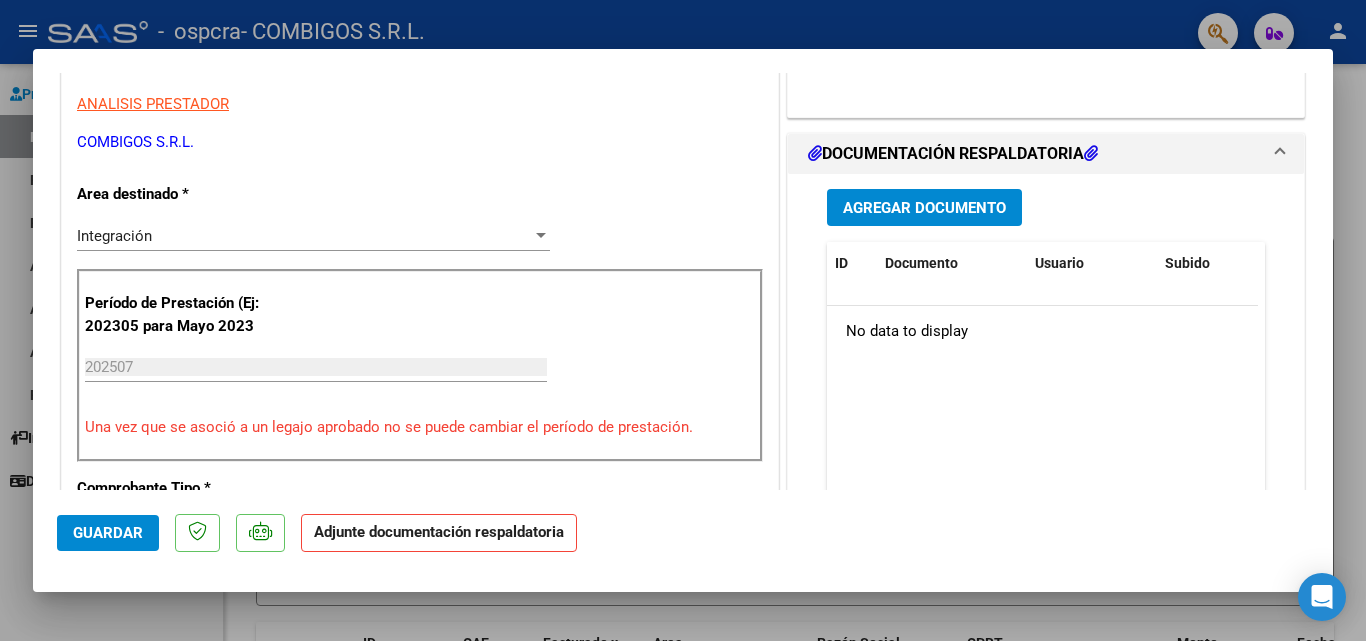 click on "Agregar Documento" at bounding box center (924, 208) 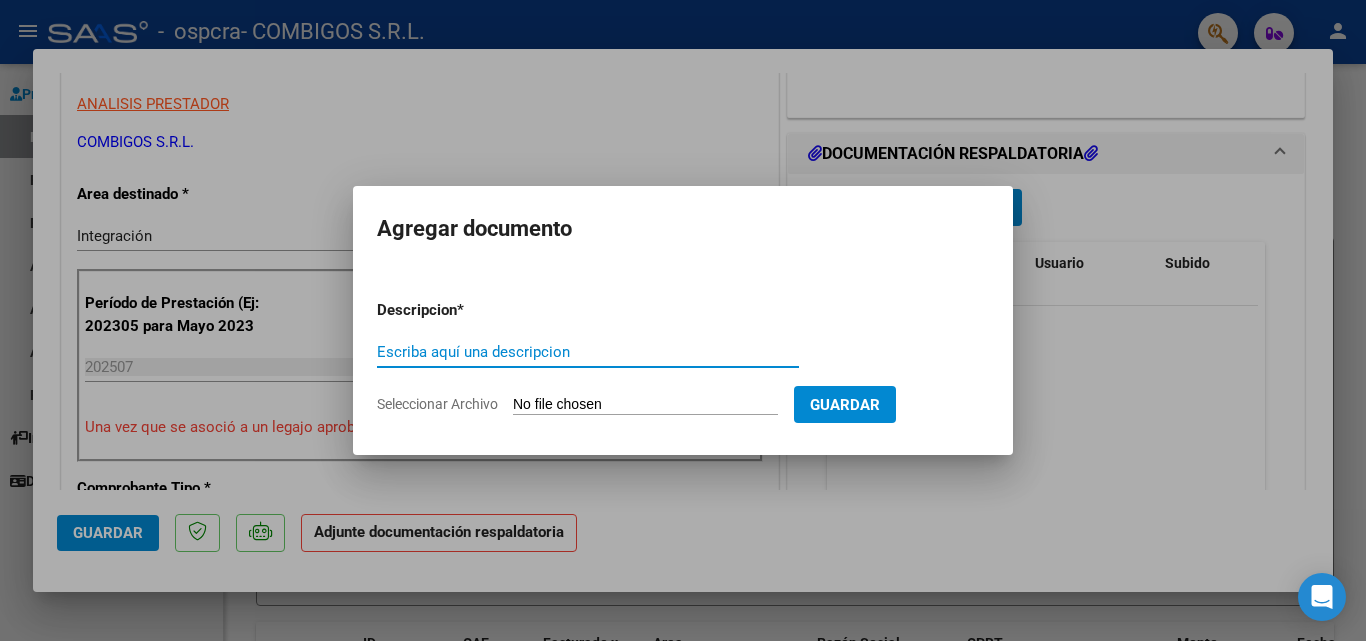 click on "Escriba aquí una descripcion" at bounding box center (588, 352) 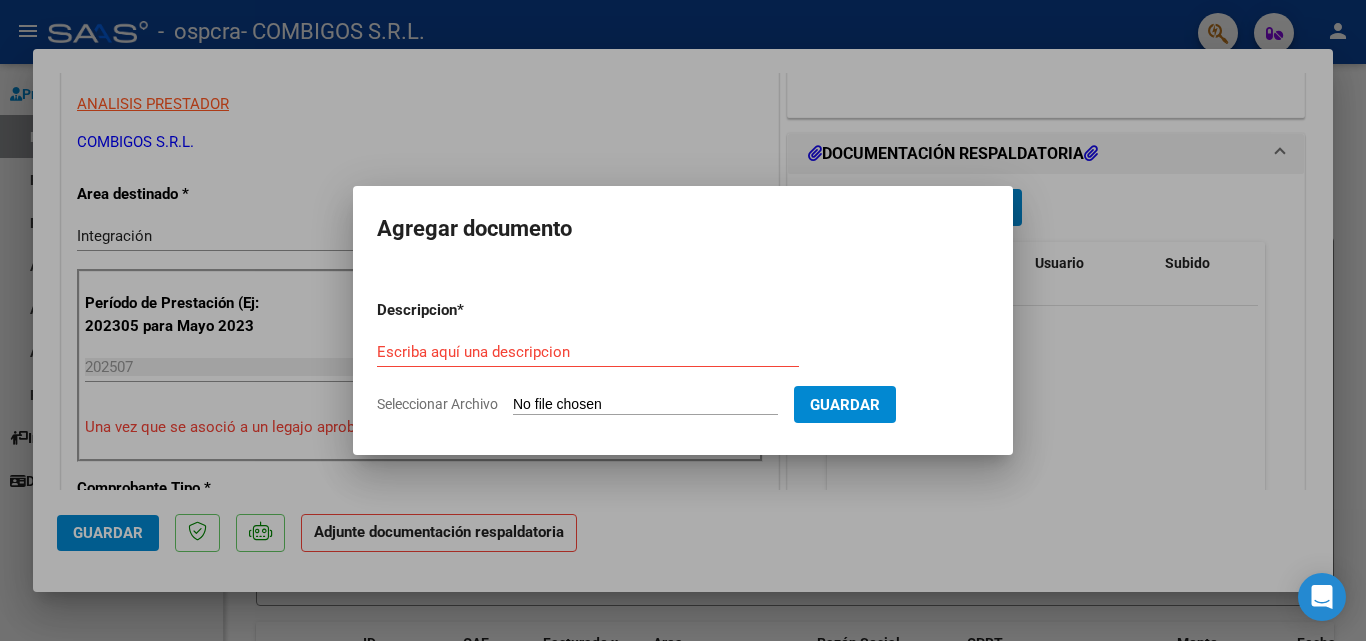 click on "Seleccionar Archivo" 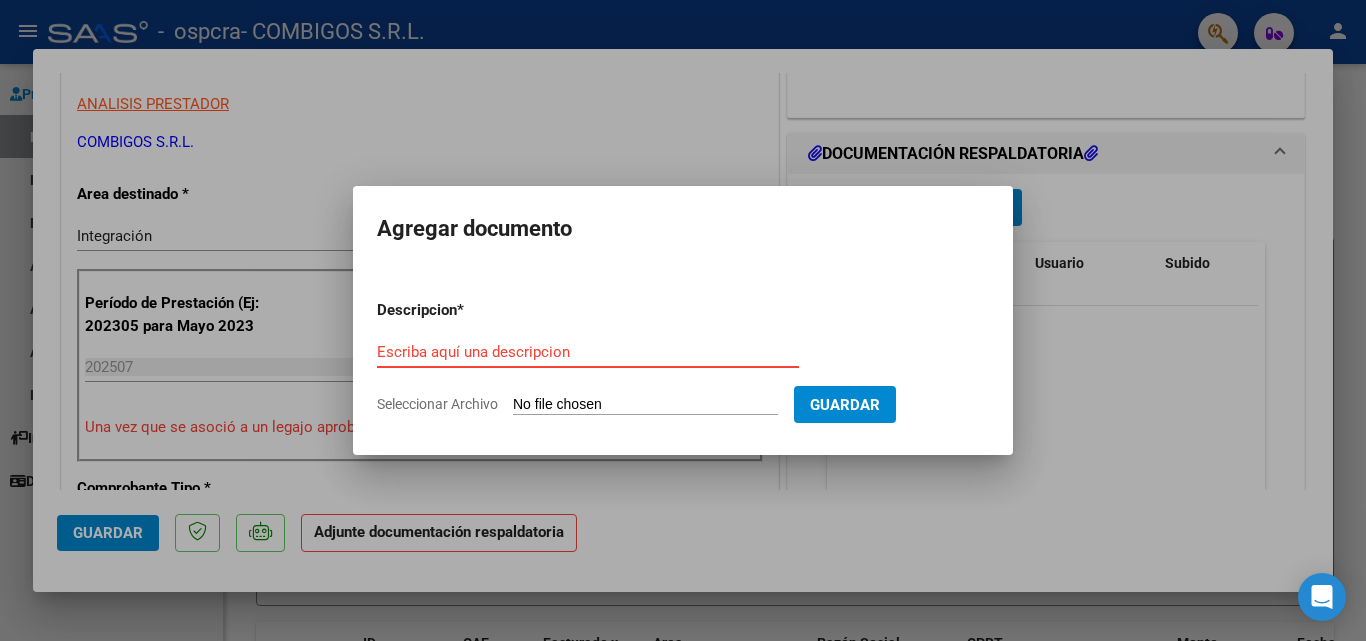 click on "Escriba aquí una descripcion" at bounding box center [588, 352] 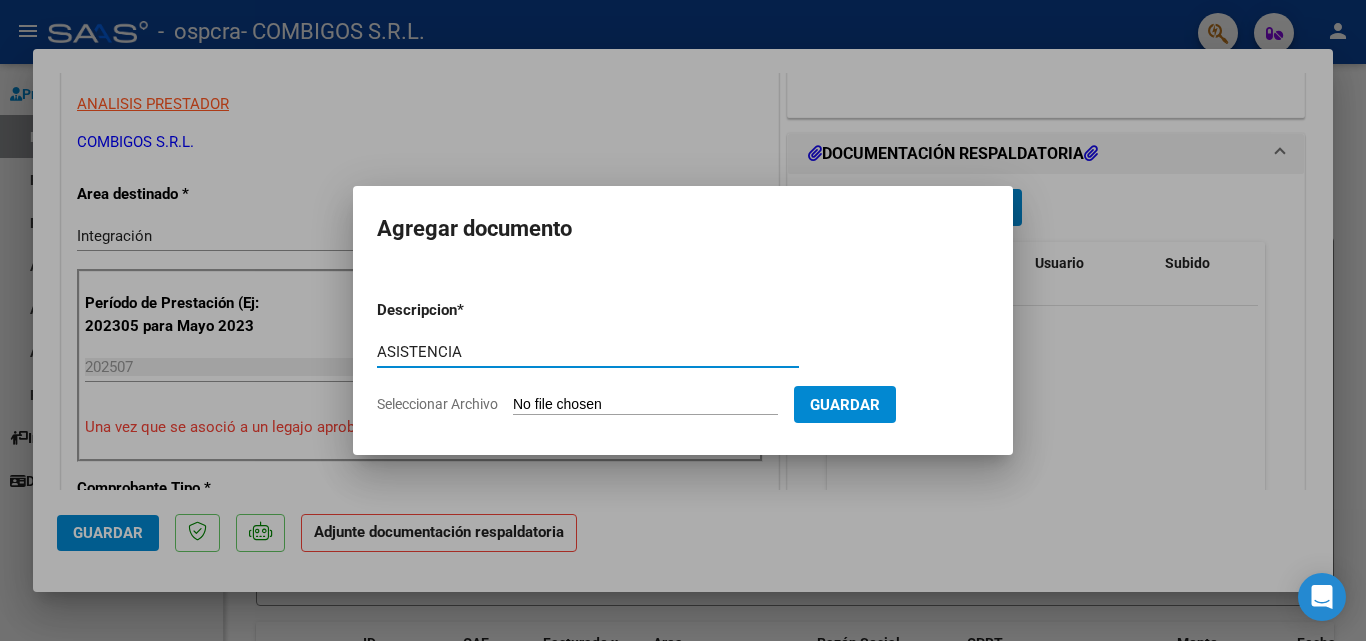 type on "ASISTENCIA" 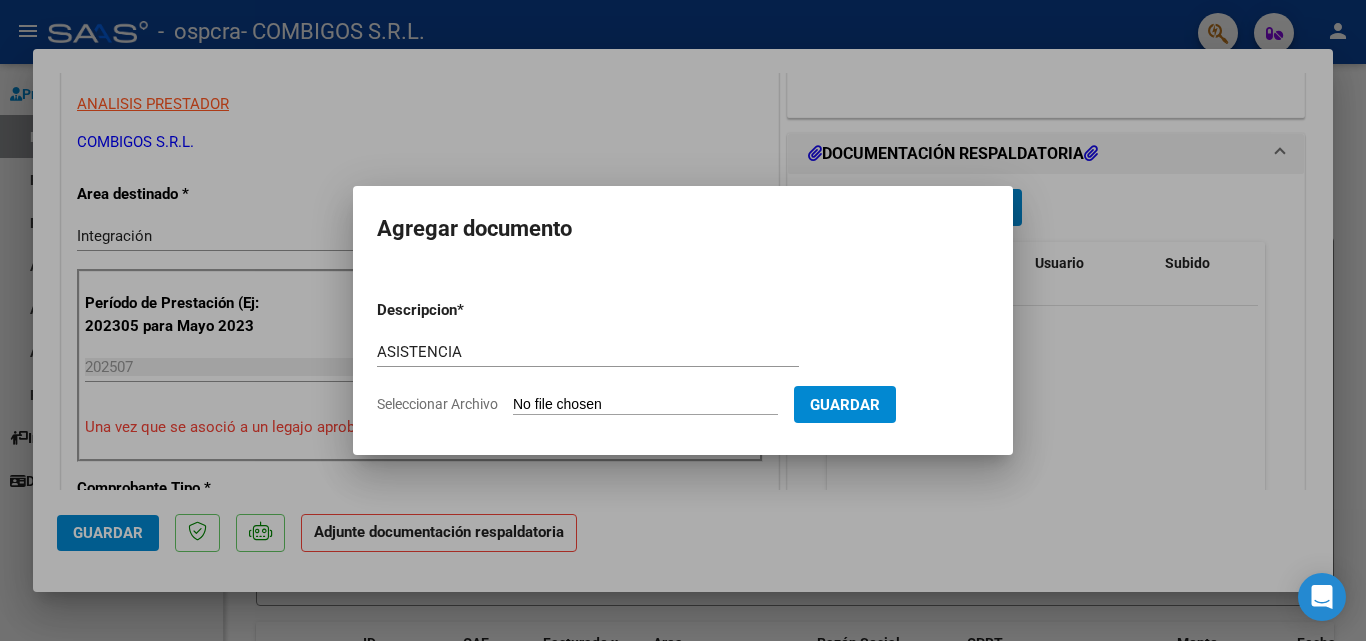 click on "Seleccionar Archivo" at bounding box center (645, 405) 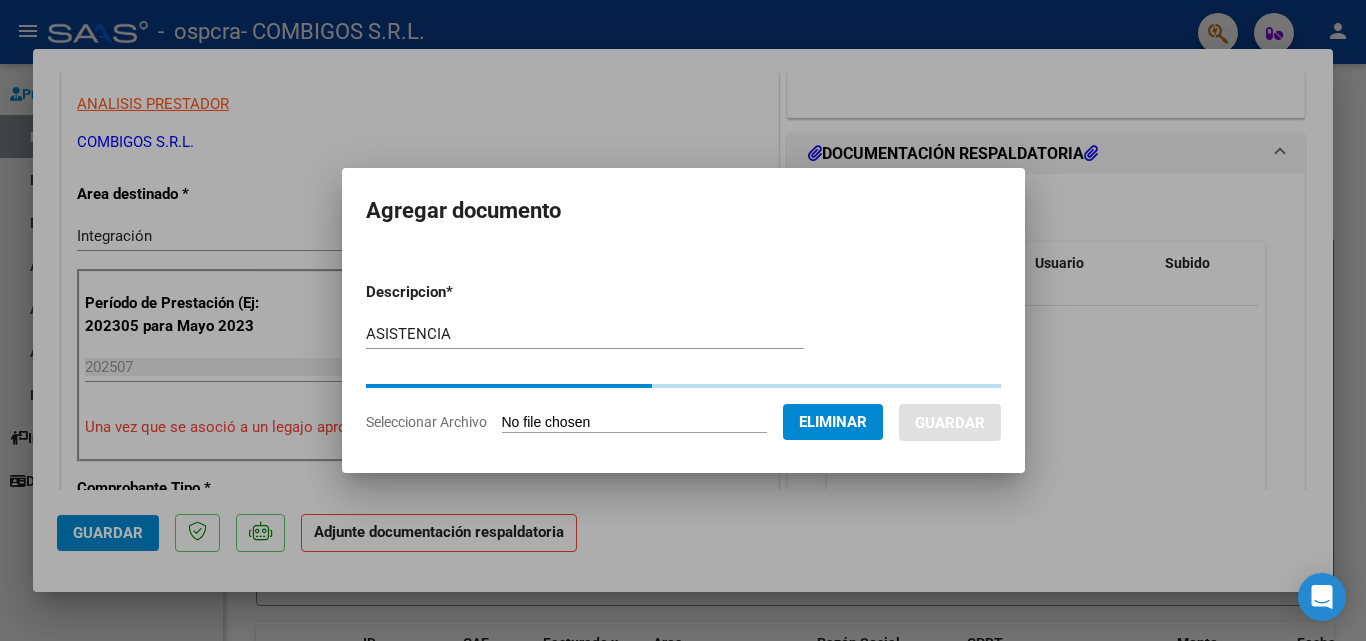 type 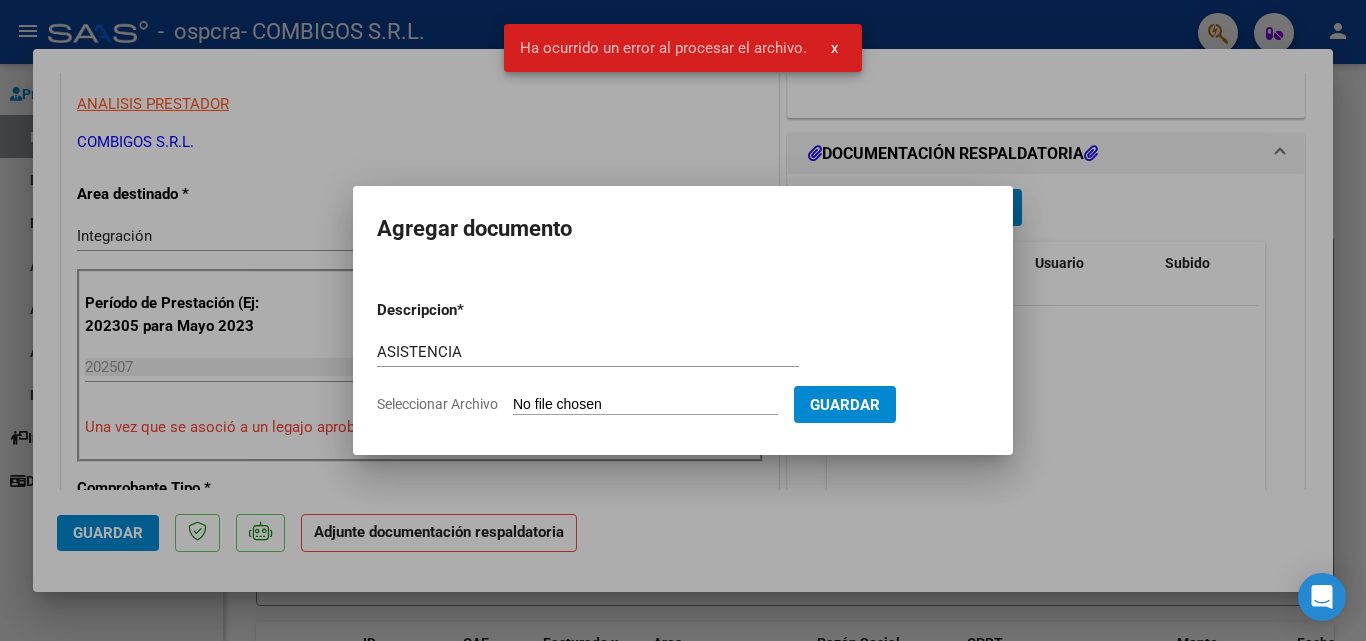 click on "x" at bounding box center (834, 48) 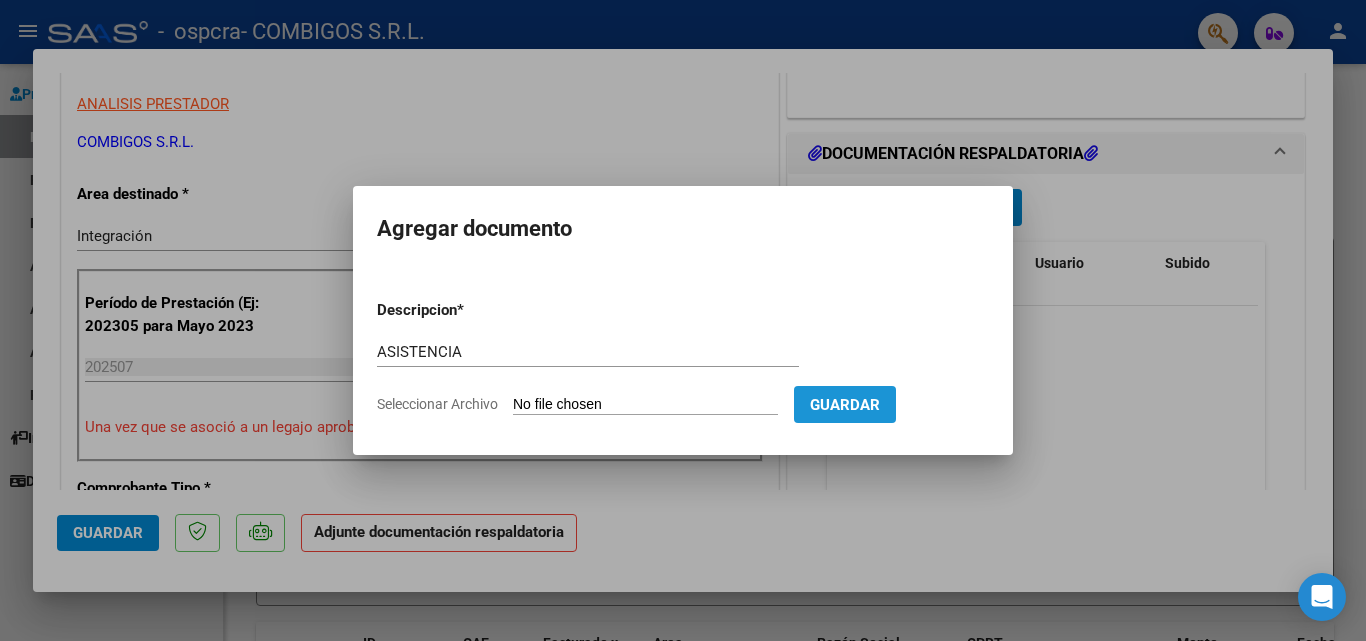 click on "Guardar" at bounding box center [845, 405] 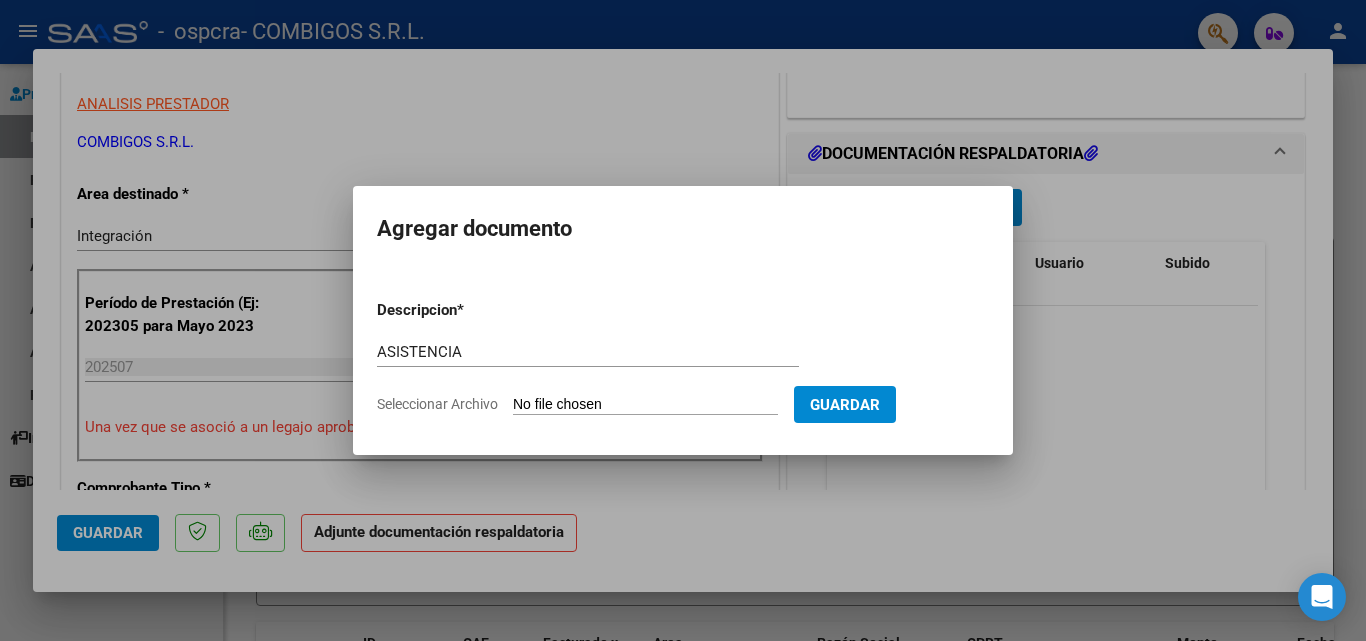 click on "Guardar" at bounding box center [845, 405] 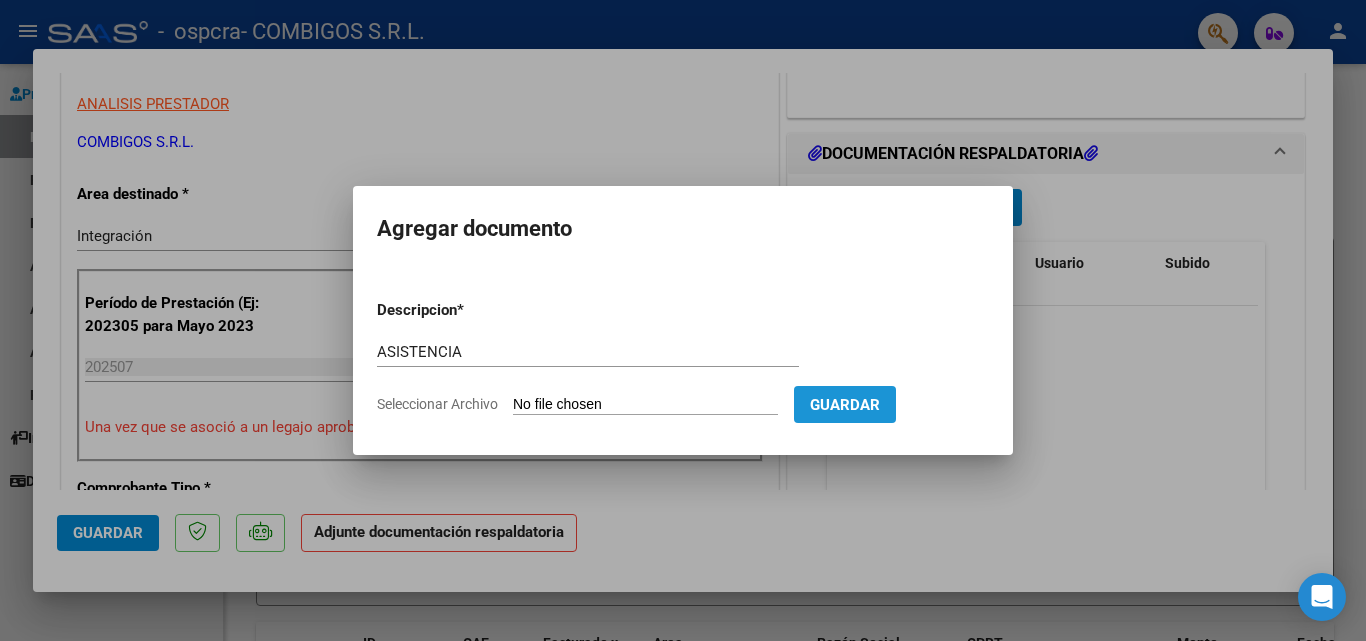 click on "Guardar" at bounding box center [845, 405] 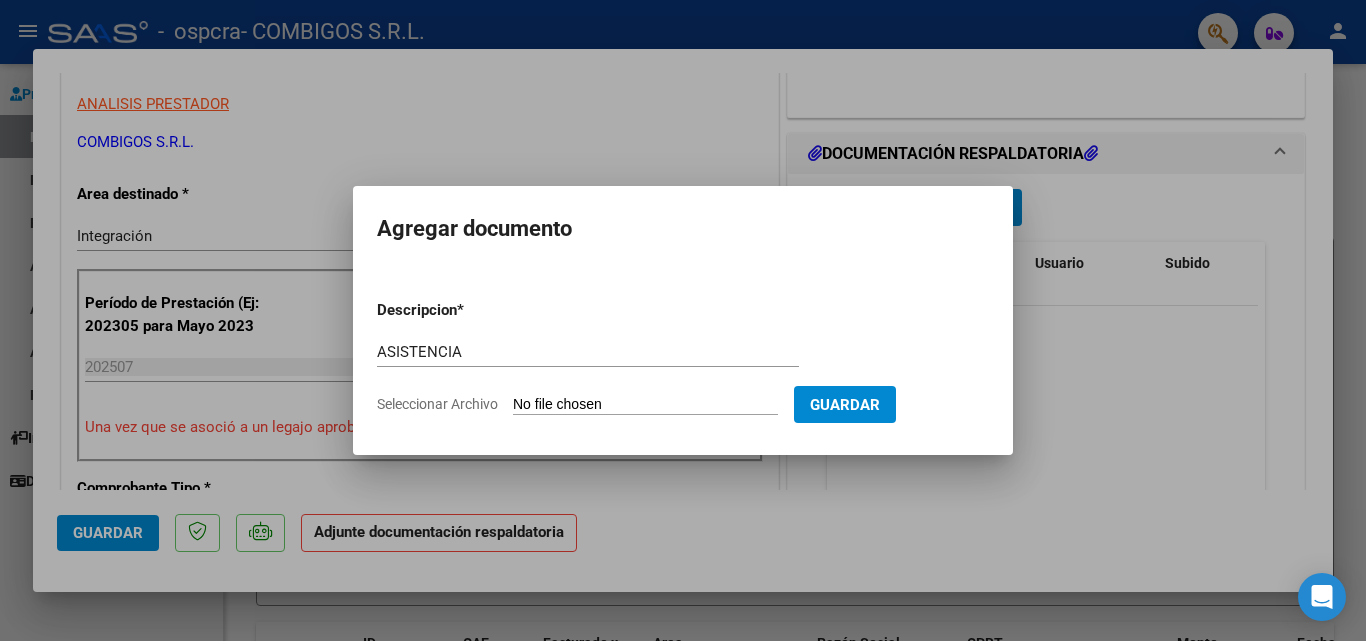 click at bounding box center (683, 320) 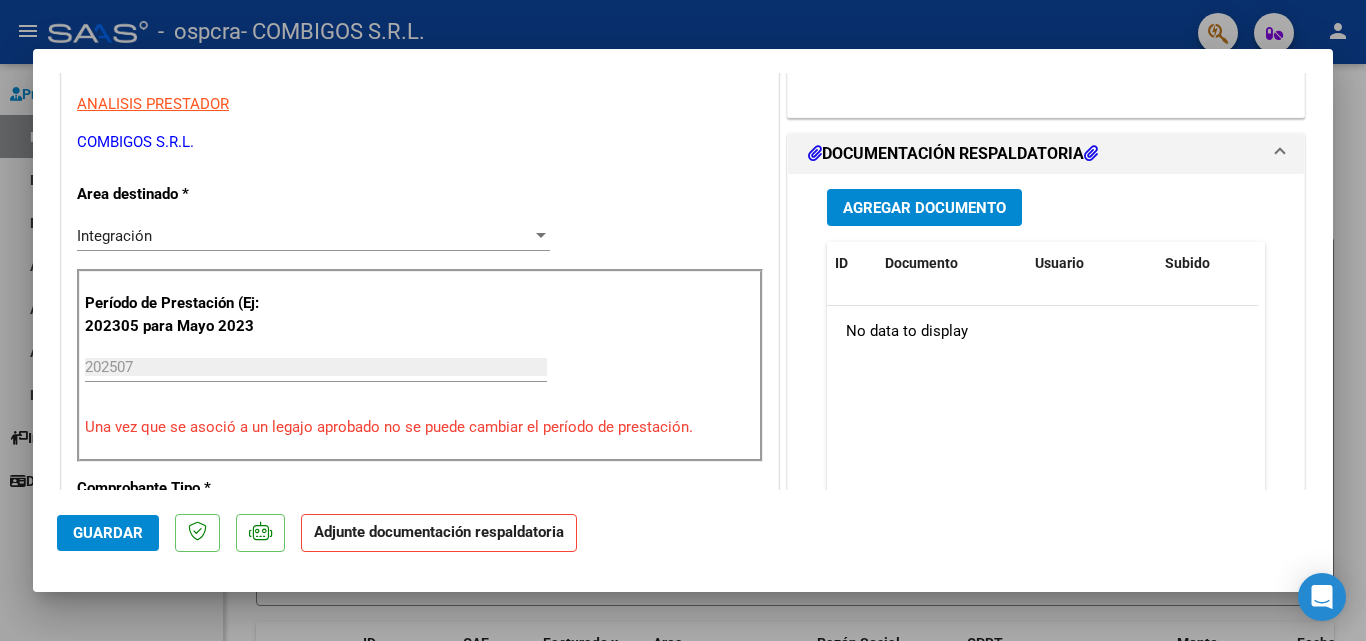 scroll, scrollTop: 0, scrollLeft: 0, axis: both 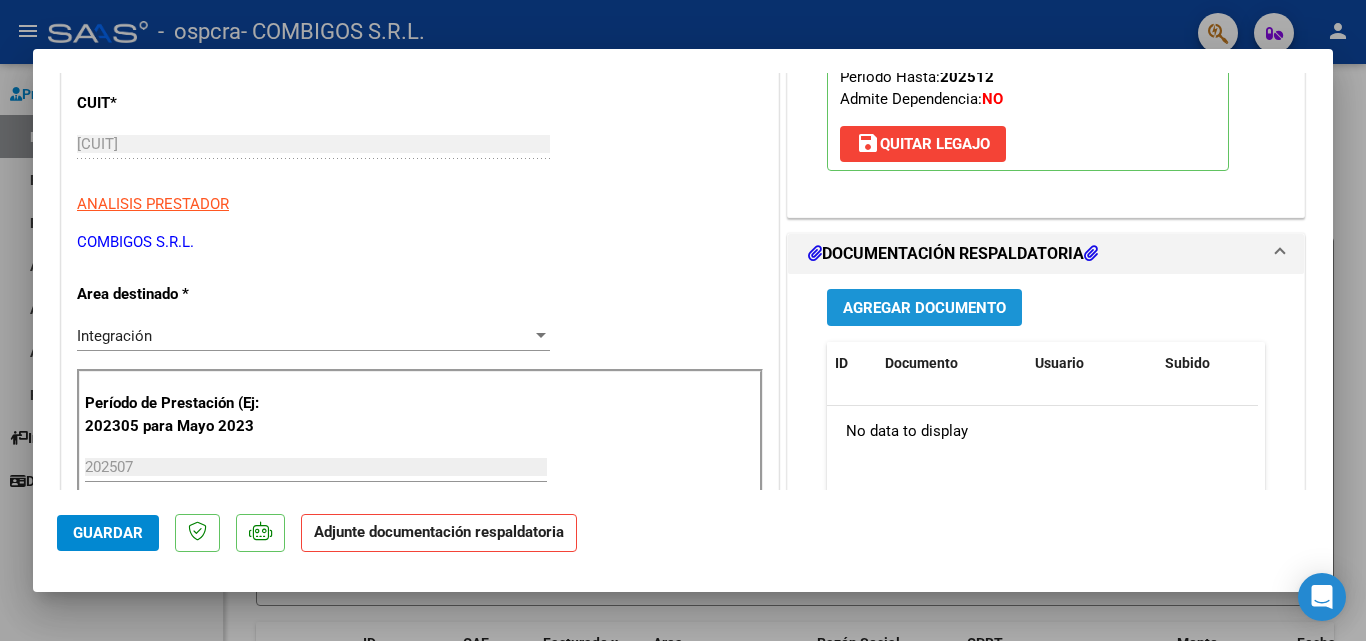 click on "Agregar Documento" at bounding box center [924, 308] 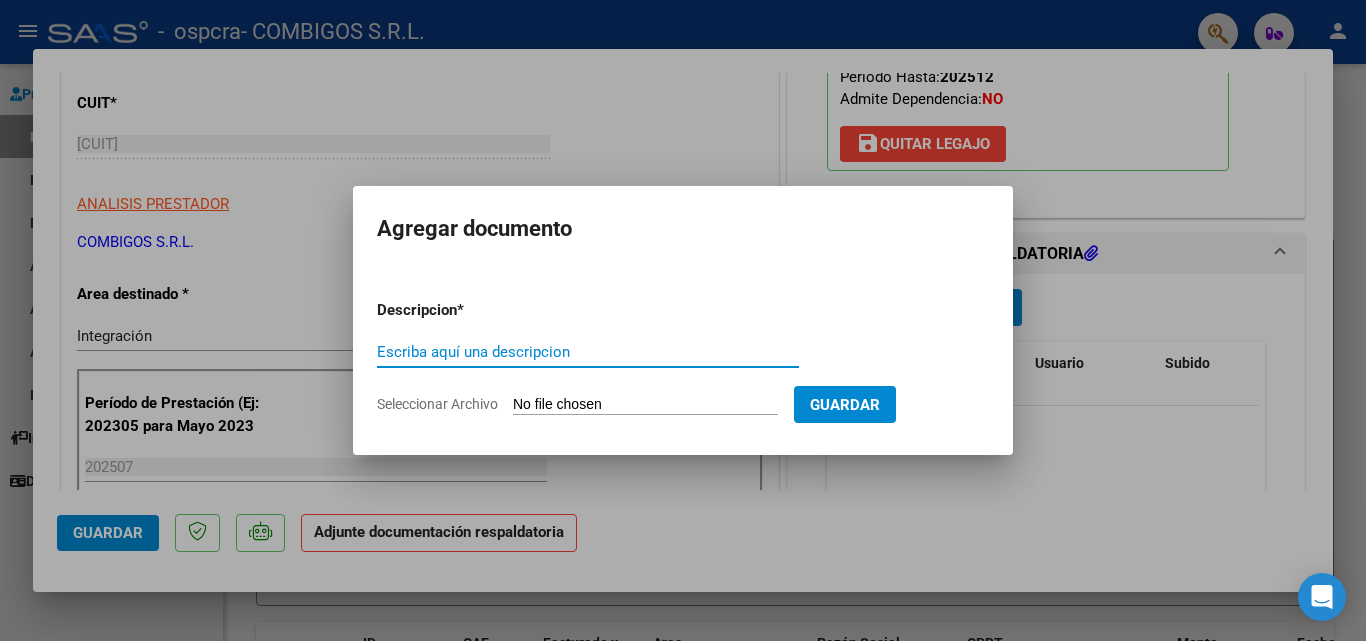 click on "Escriba aquí una descripcion" at bounding box center [588, 352] 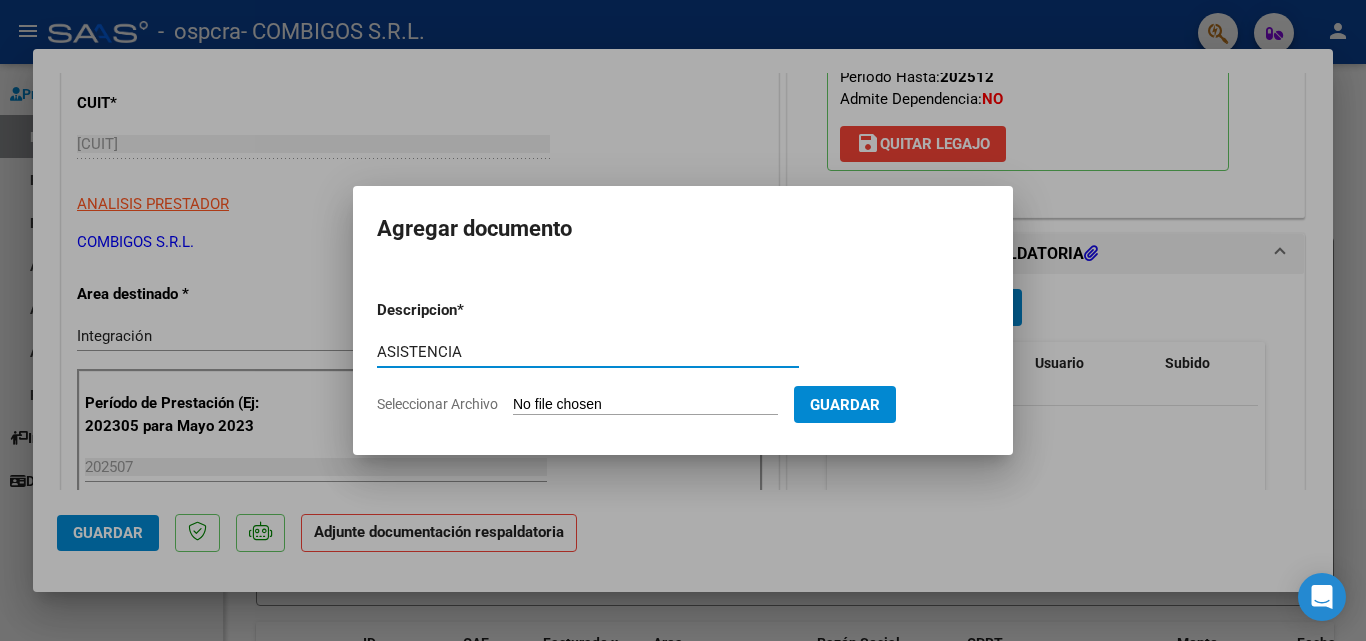 type on "ASISTENCIA" 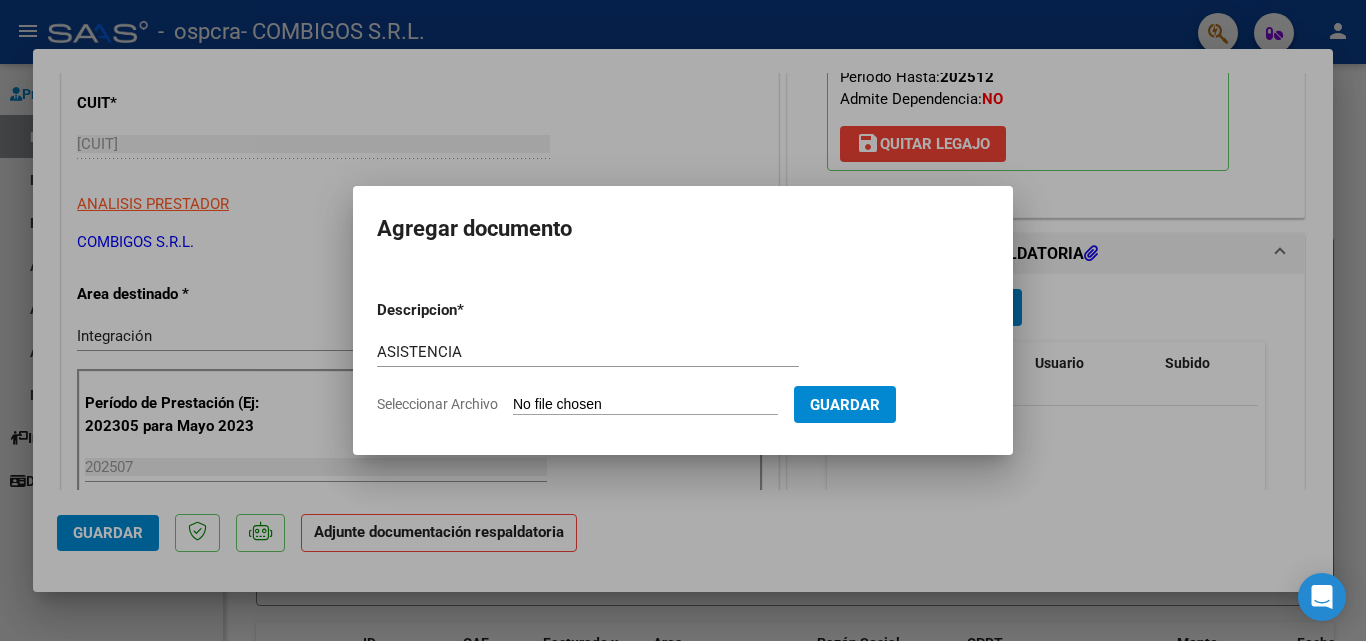 type on "C:\fakepath\[LAST] [NAME].pdf" 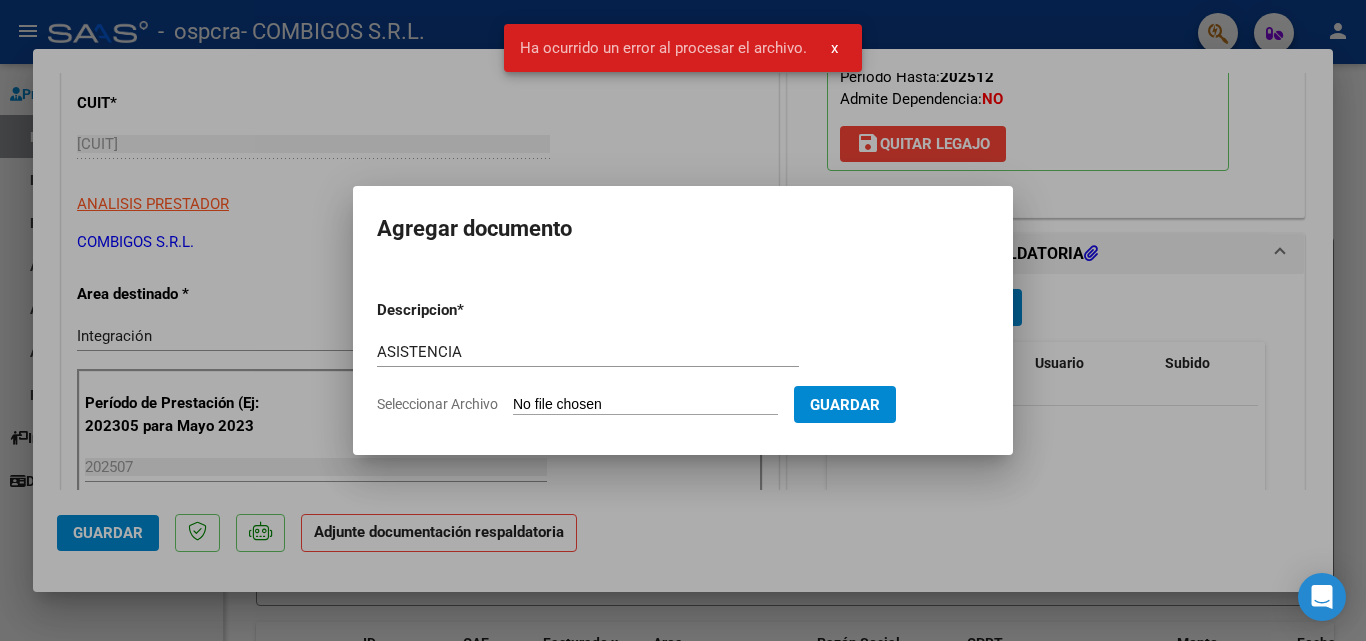 click on "Guardar" at bounding box center (845, 405) 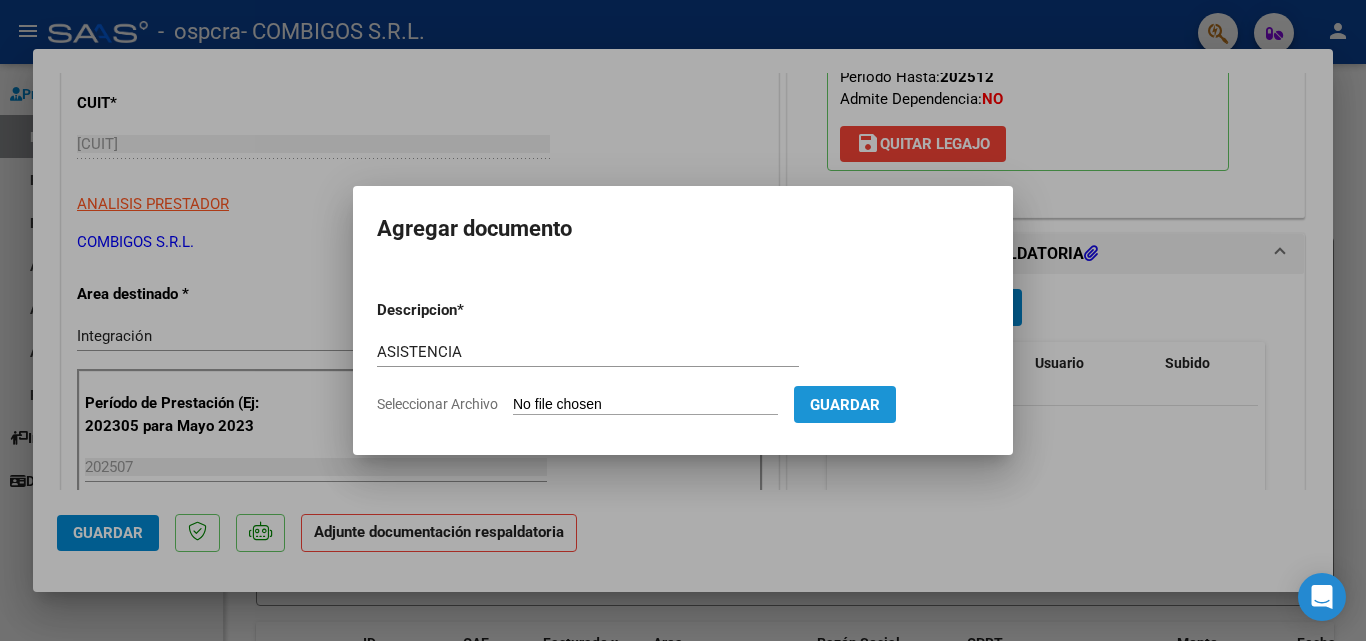 click on "Guardar" at bounding box center [845, 405] 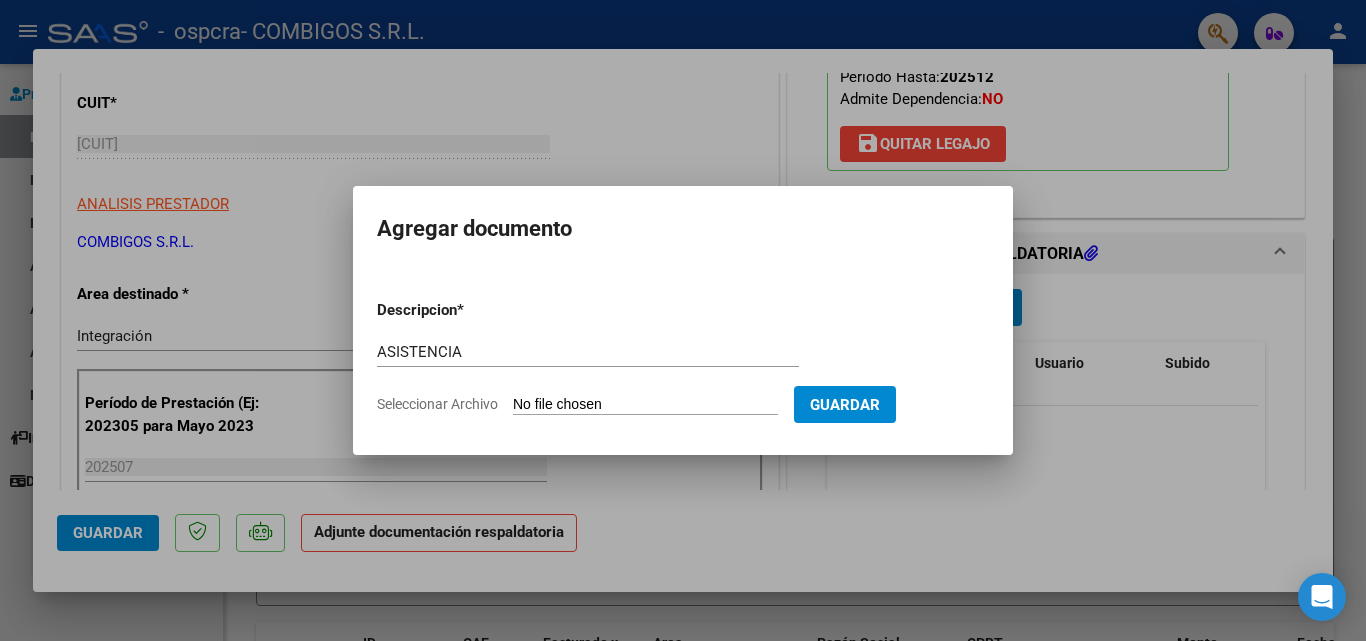 click on "Descripcion  *   ASISTENCIA Escriba aquí una descripcion  Seleccionar Archivo Guardar" at bounding box center [683, 357] 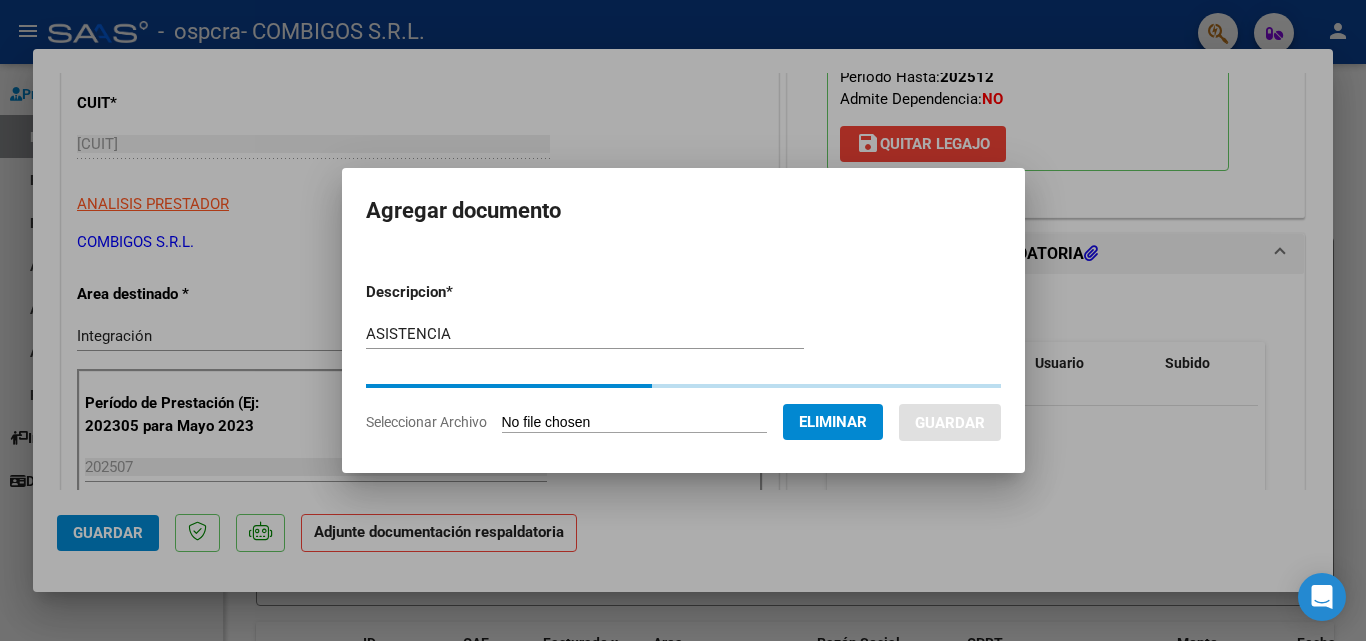 type 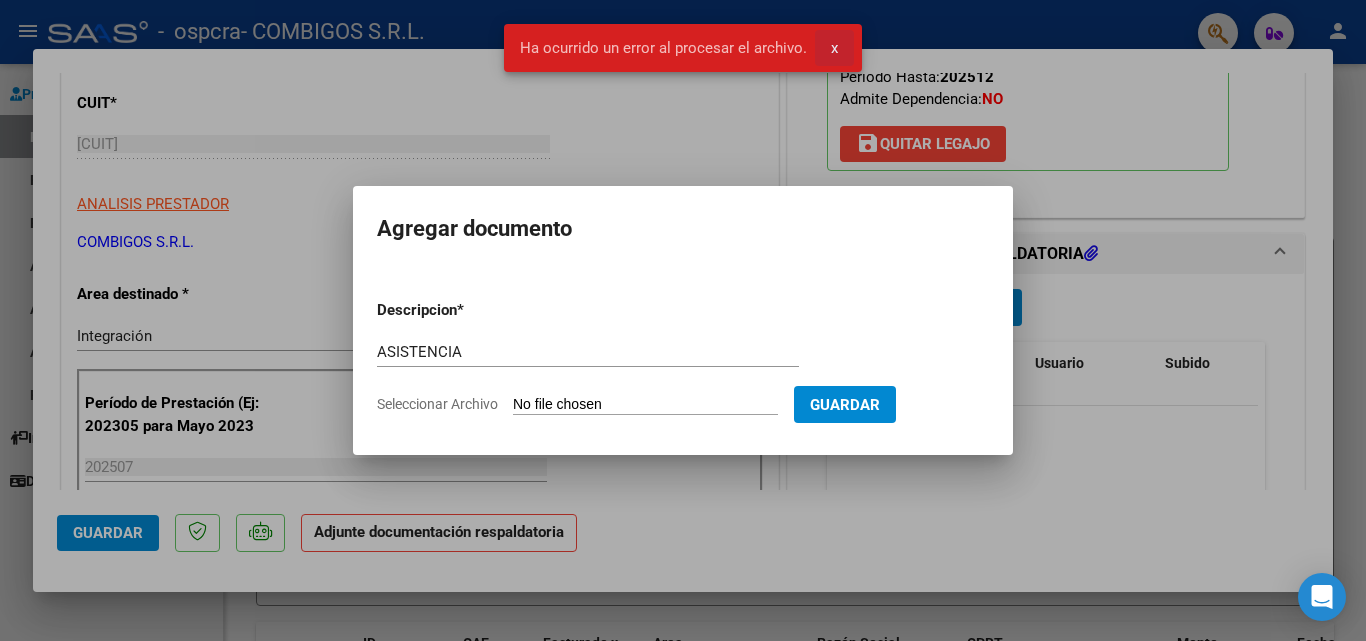 click on "x" at bounding box center [834, 48] 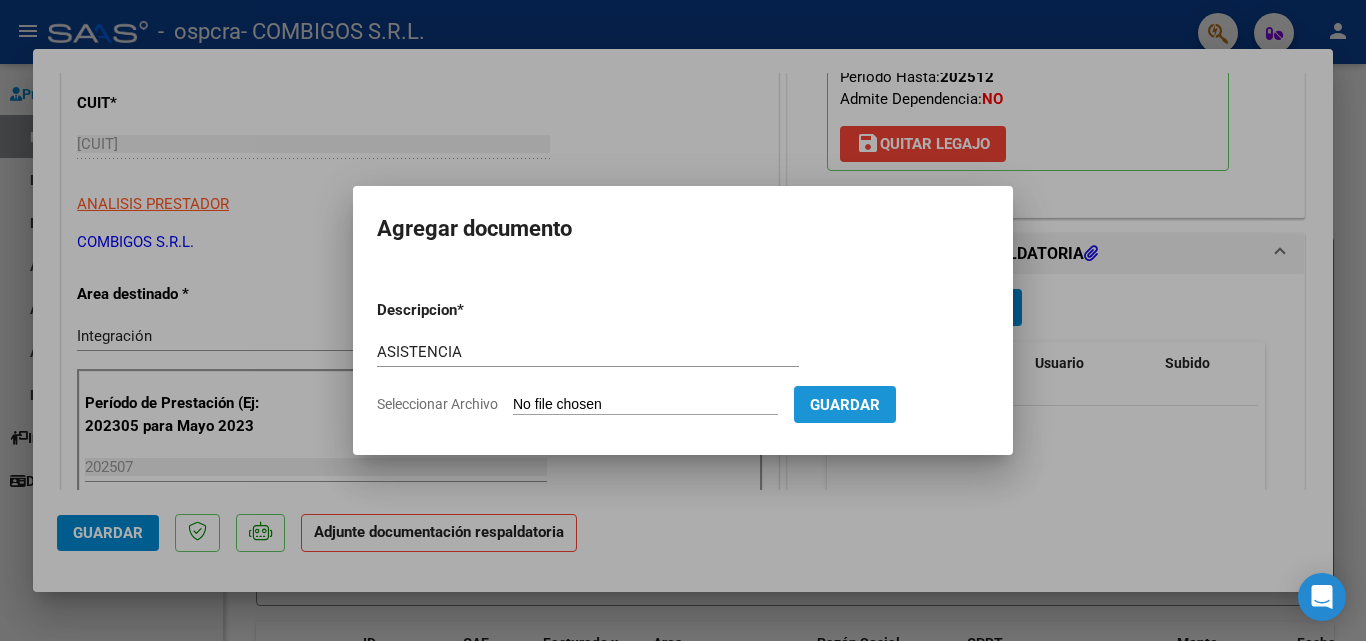 click on "Guardar" at bounding box center [845, 405] 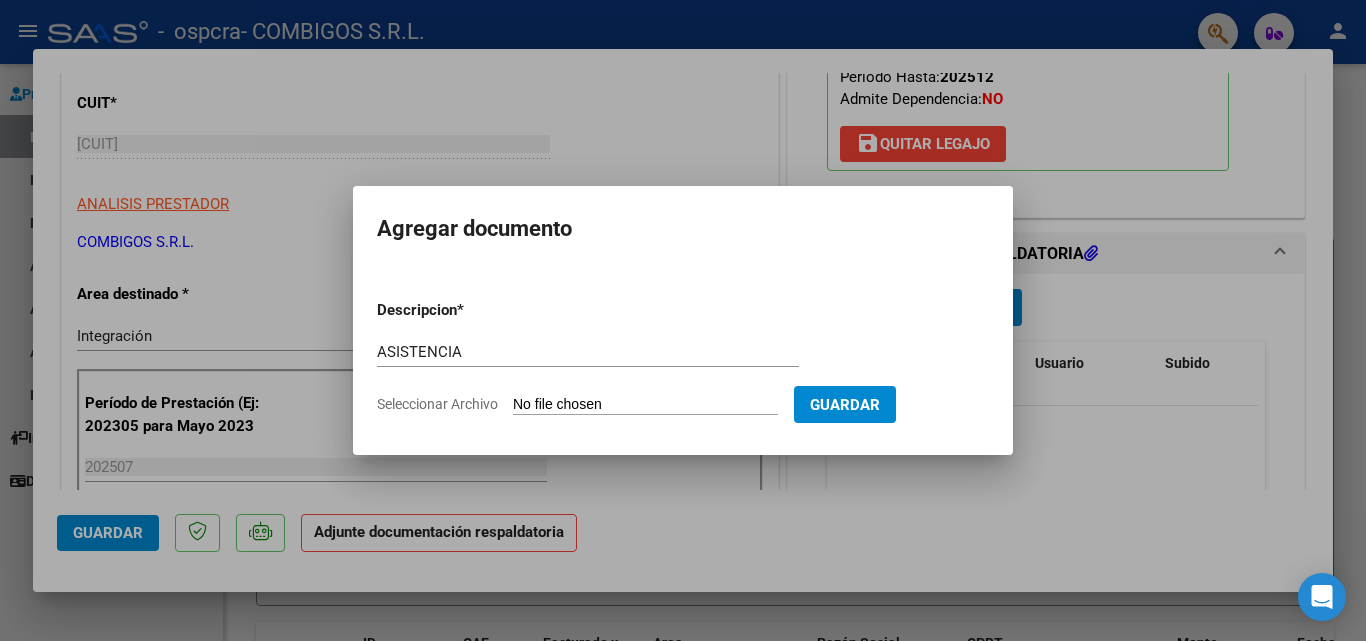 click at bounding box center (683, 320) 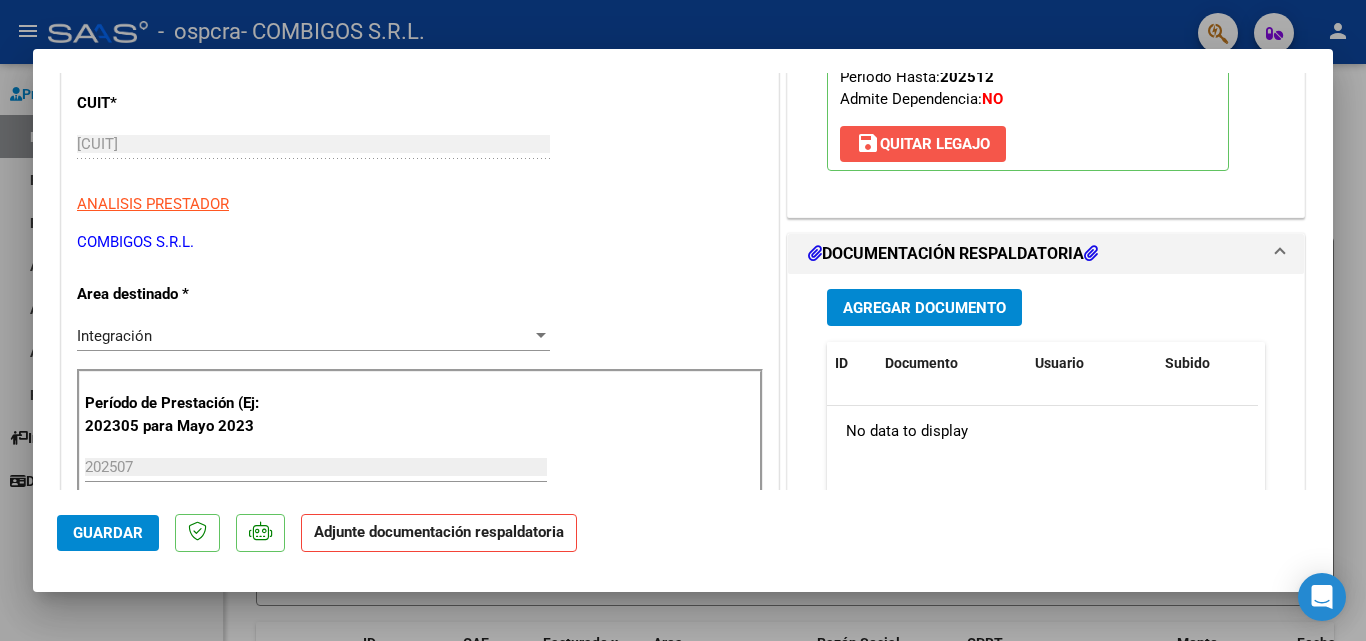 click on "save  Quitar Legajo" at bounding box center (923, 144) 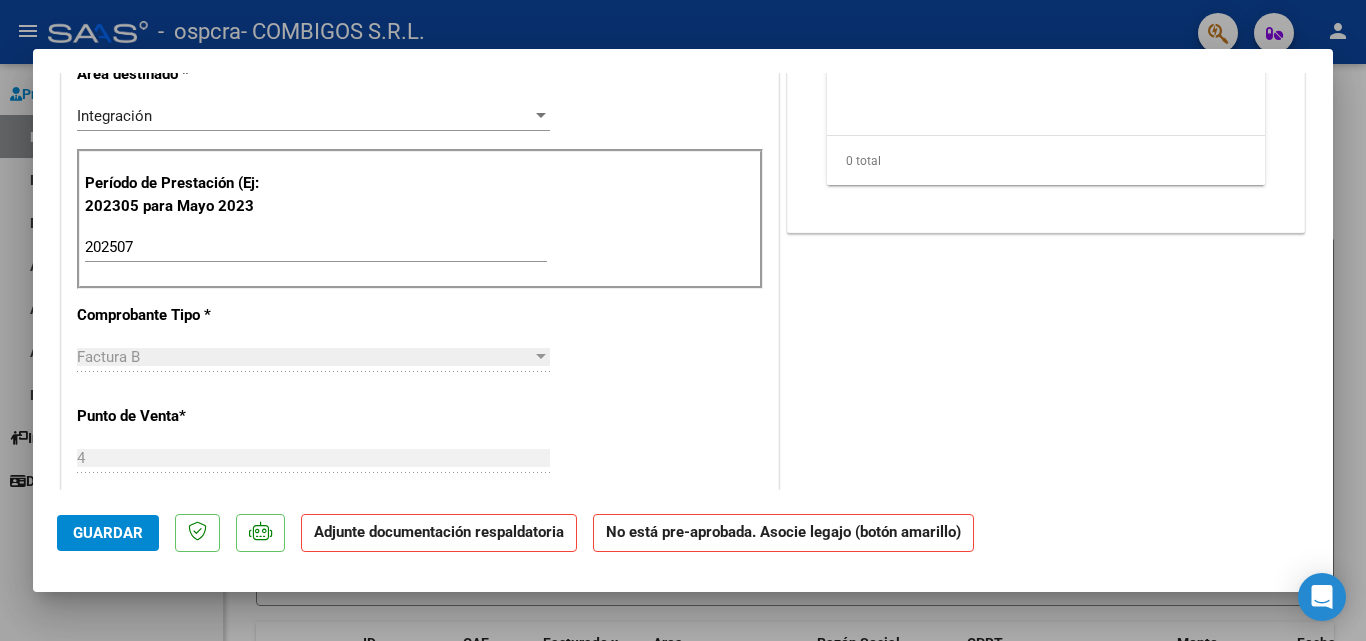 scroll, scrollTop: 0, scrollLeft: 0, axis: both 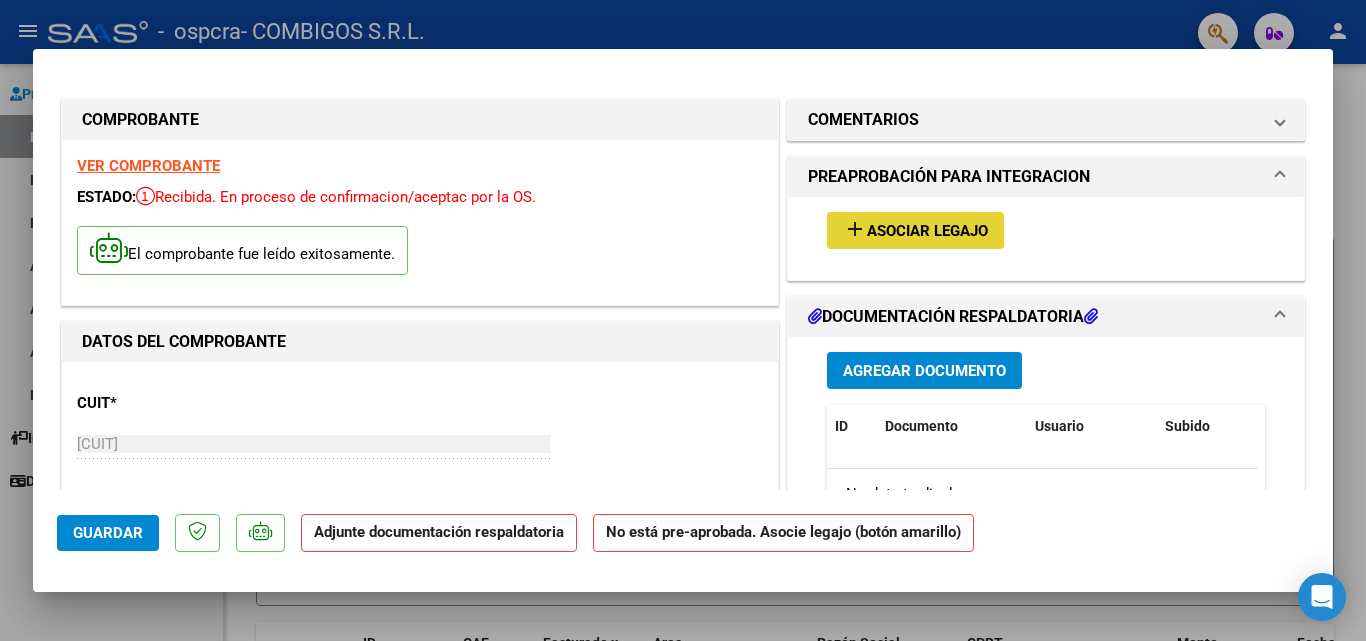 click on "Asociar Legajo" at bounding box center [927, 231] 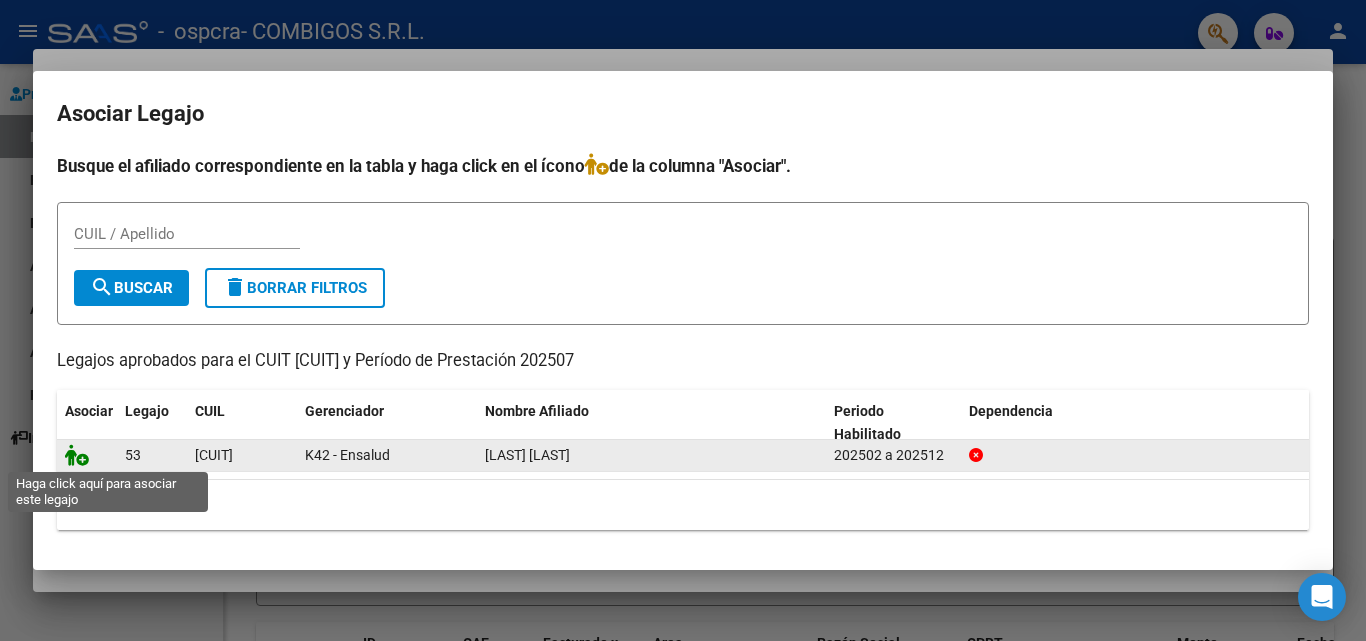 click 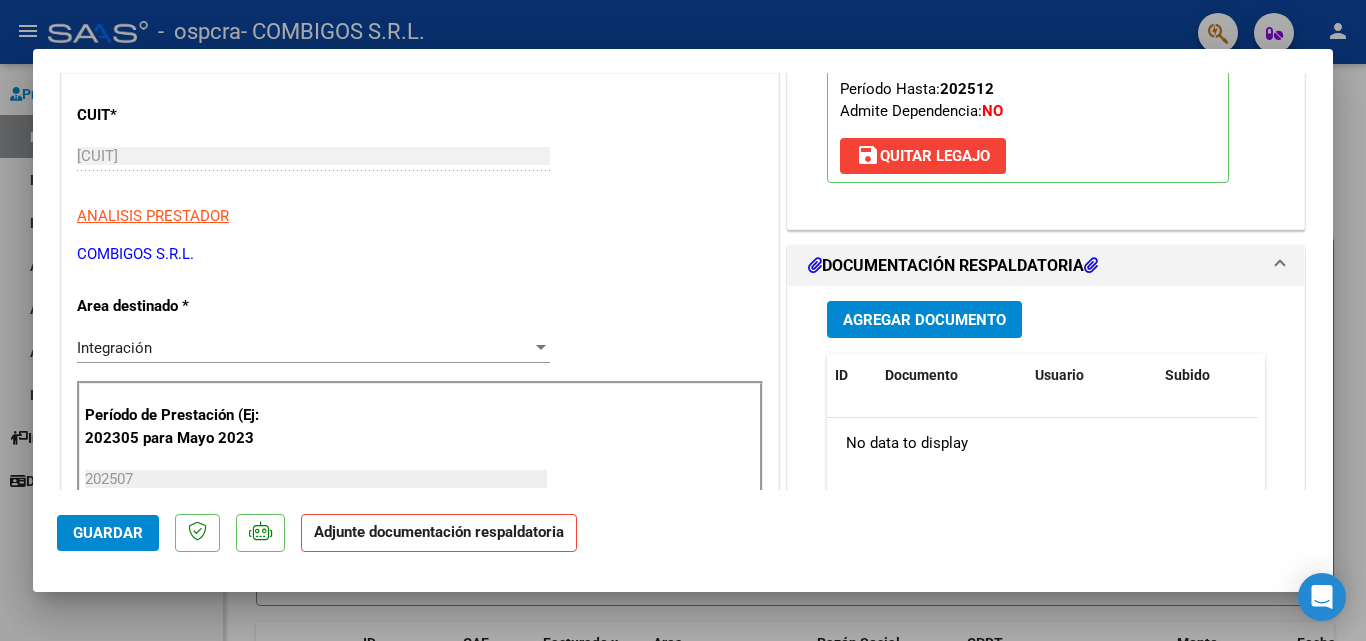 scroll, scrollTop: 300, scrollLeft: 0, axis: vertical 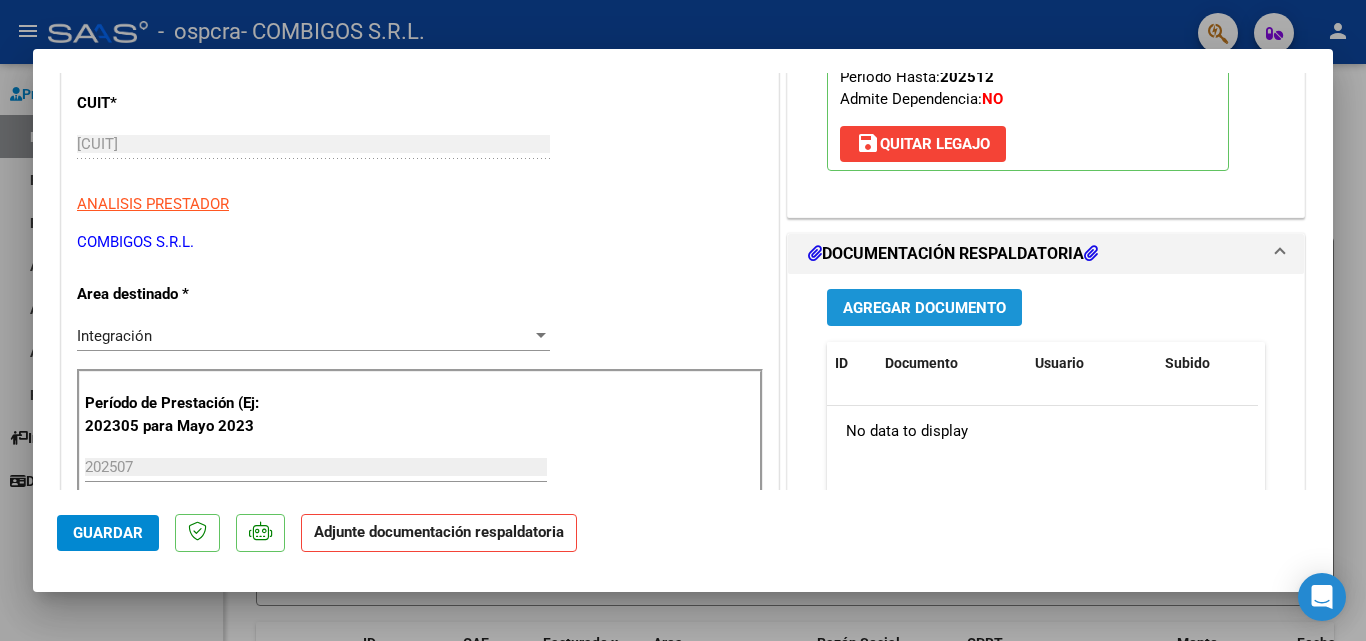 click on "Agregar Documento" at bounding box center (924, 308) 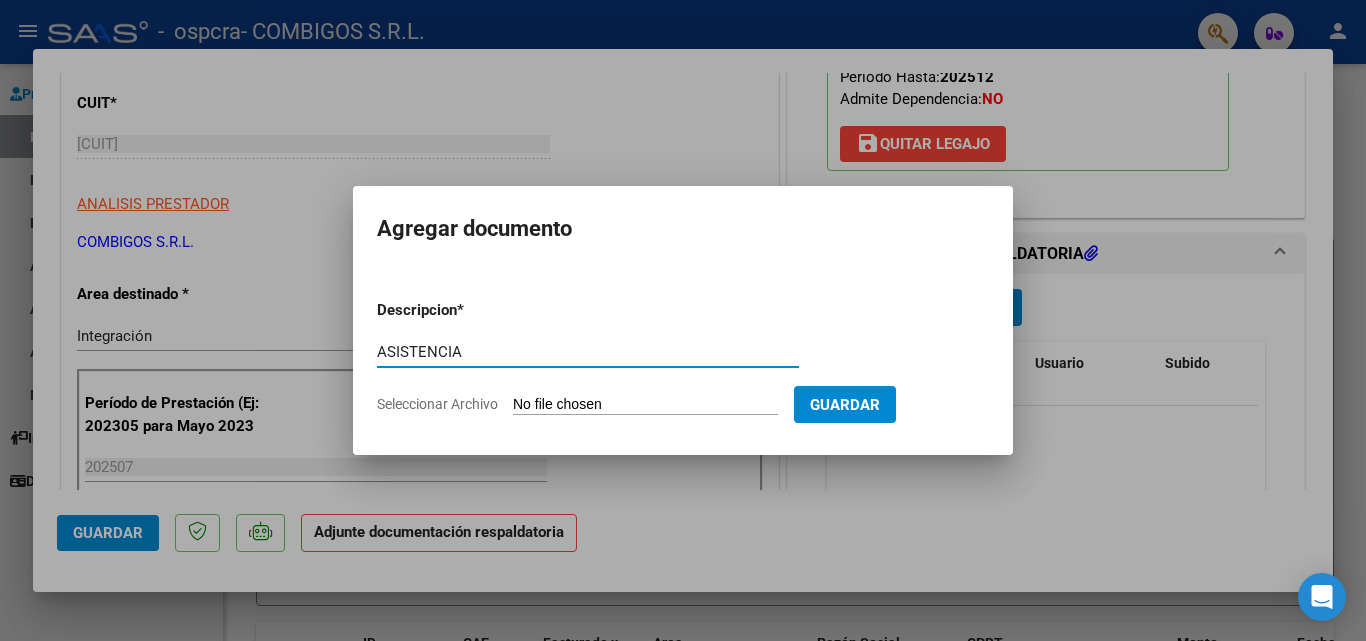 type on "ASISTENCIA" 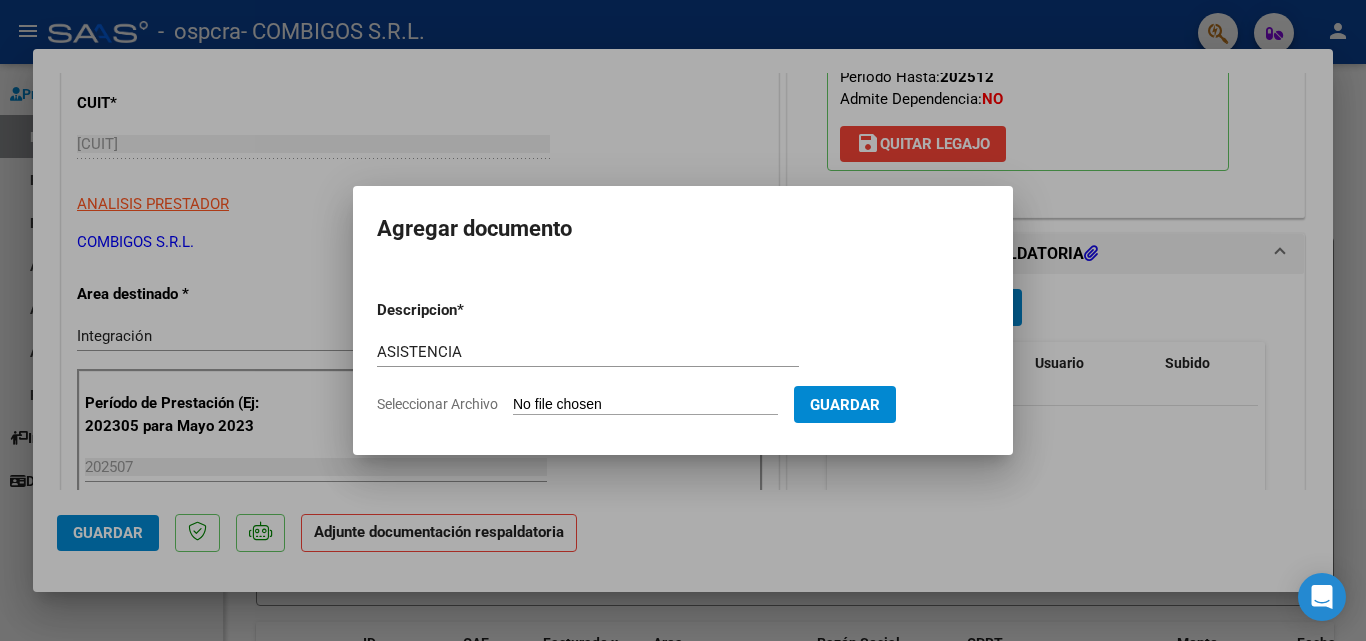 type on "C:\fakepath\[LAST] [NAME].pdf" 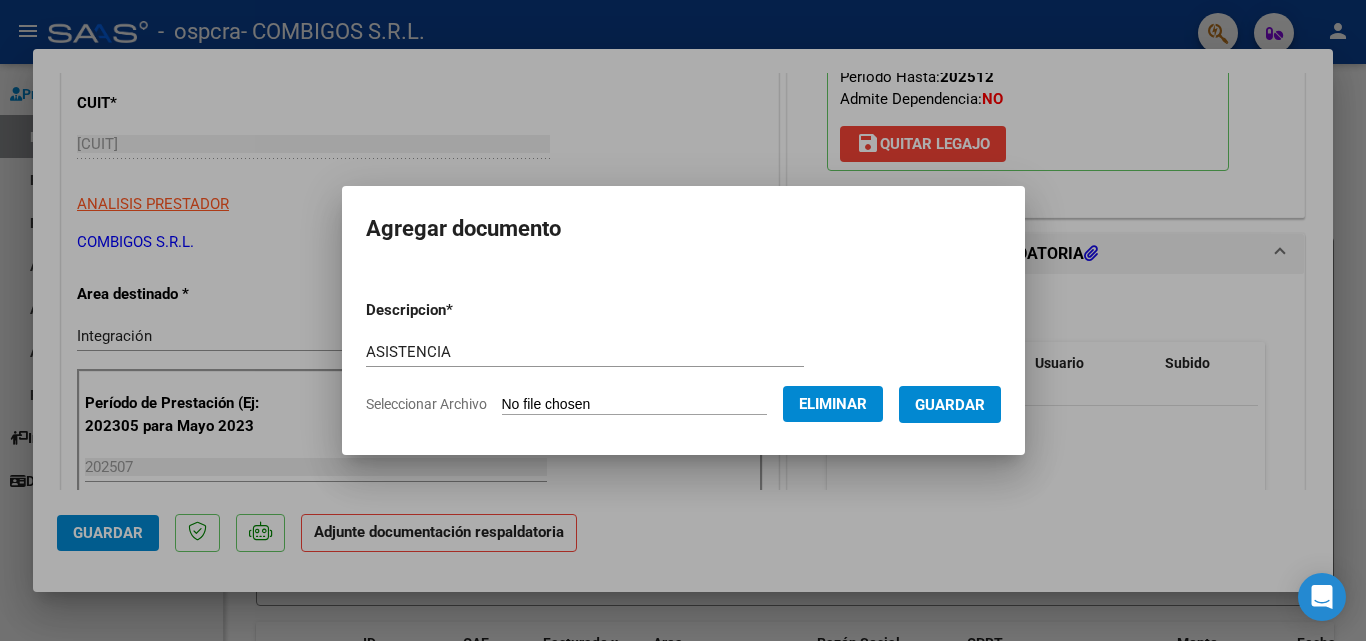 click on "Guardar" at bounding box center [950, 405] 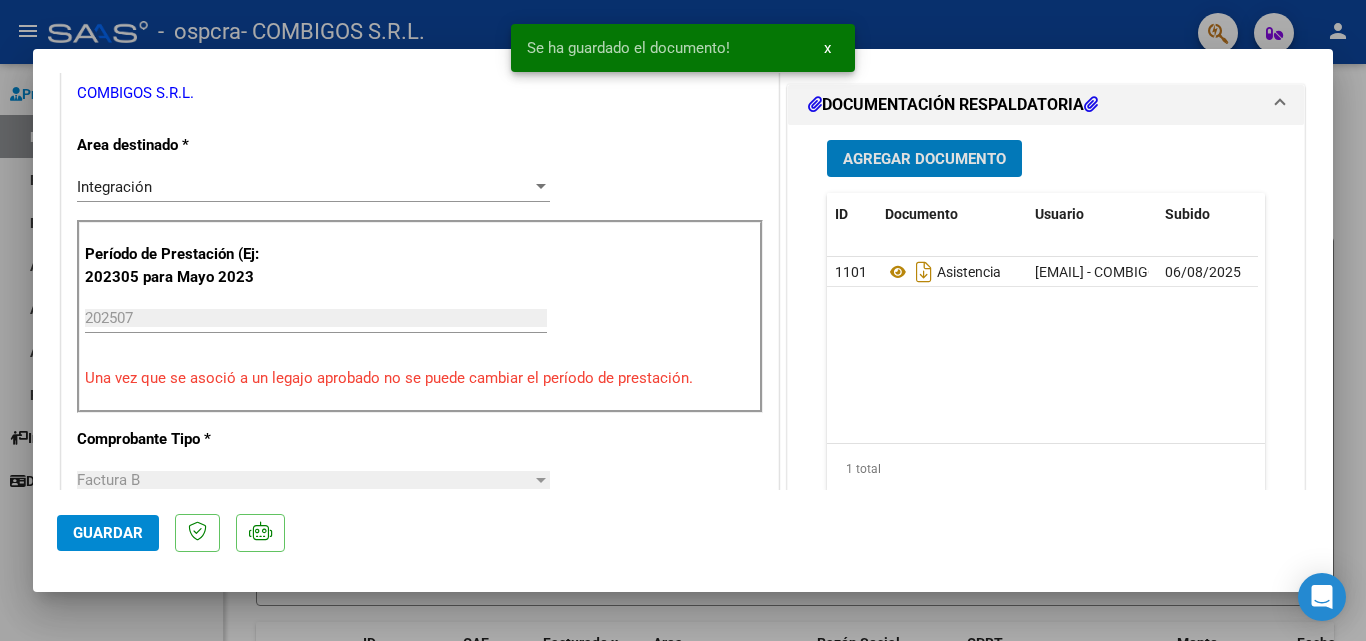 scroll, scrollTop: 600, scrollLeft: 0, axis: vertical 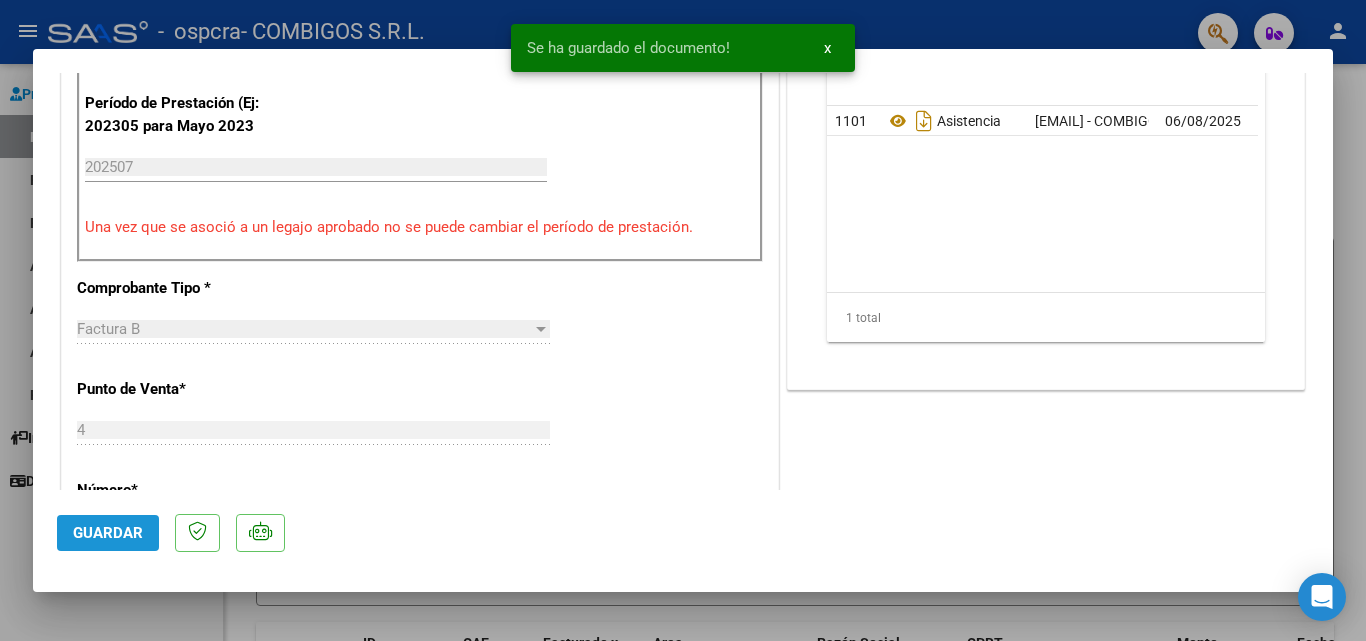 click on "Guardar" 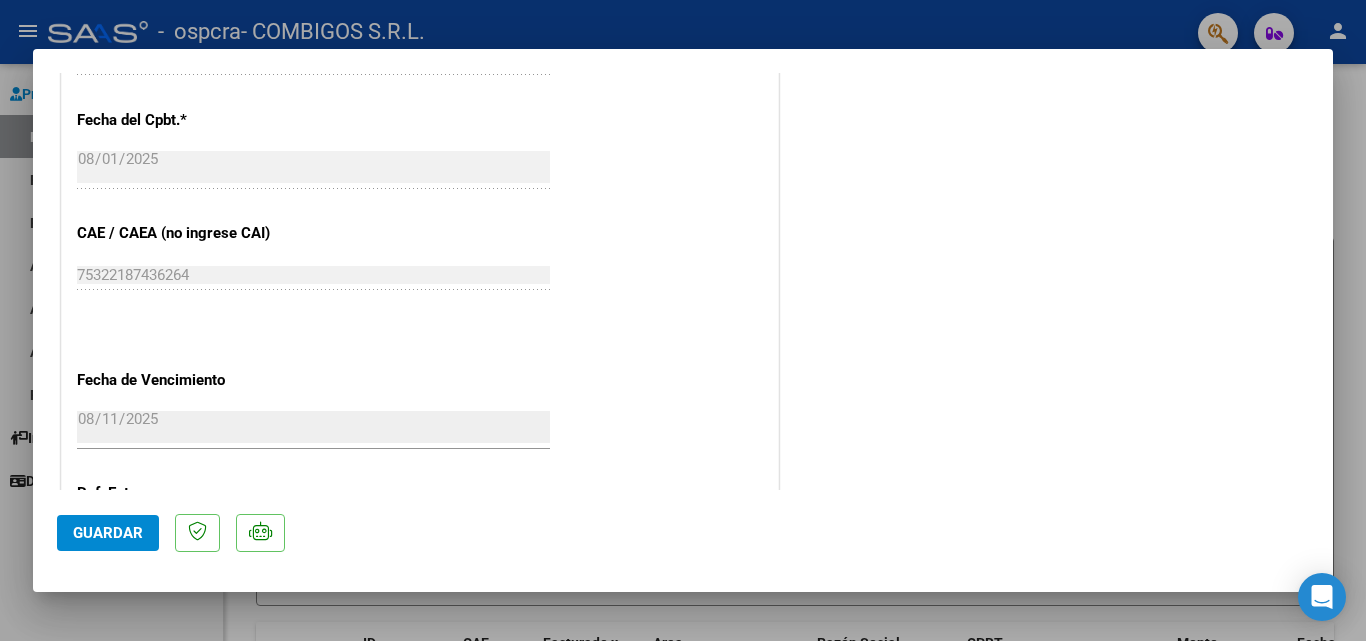 scroll, scrollTop: 1373, scrollLeft: 0, axis: vertical 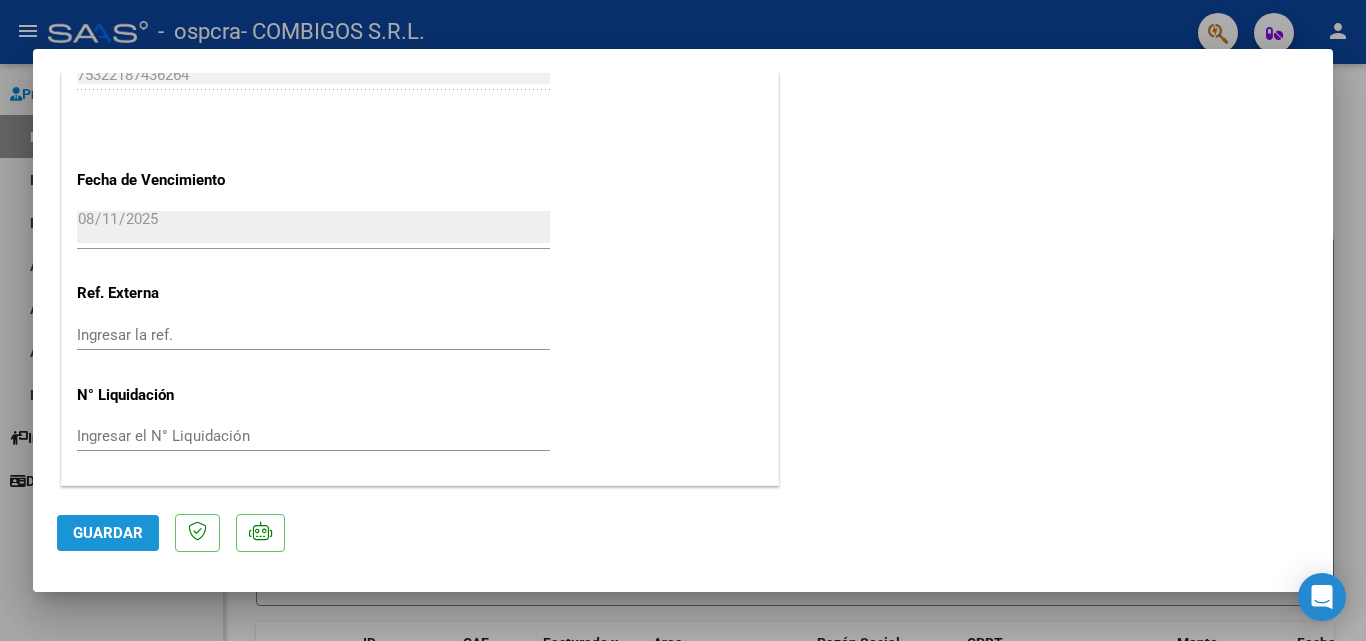 click on "Guardar" 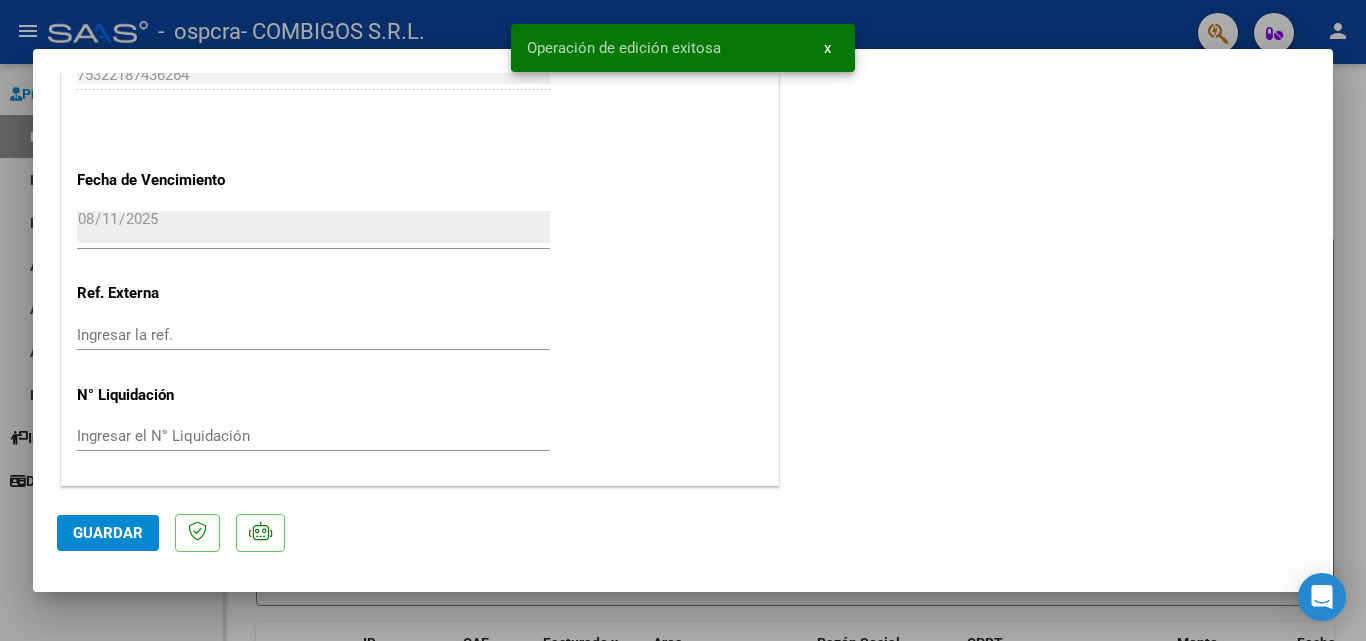 click on "x" at bounding box center [827, 48] 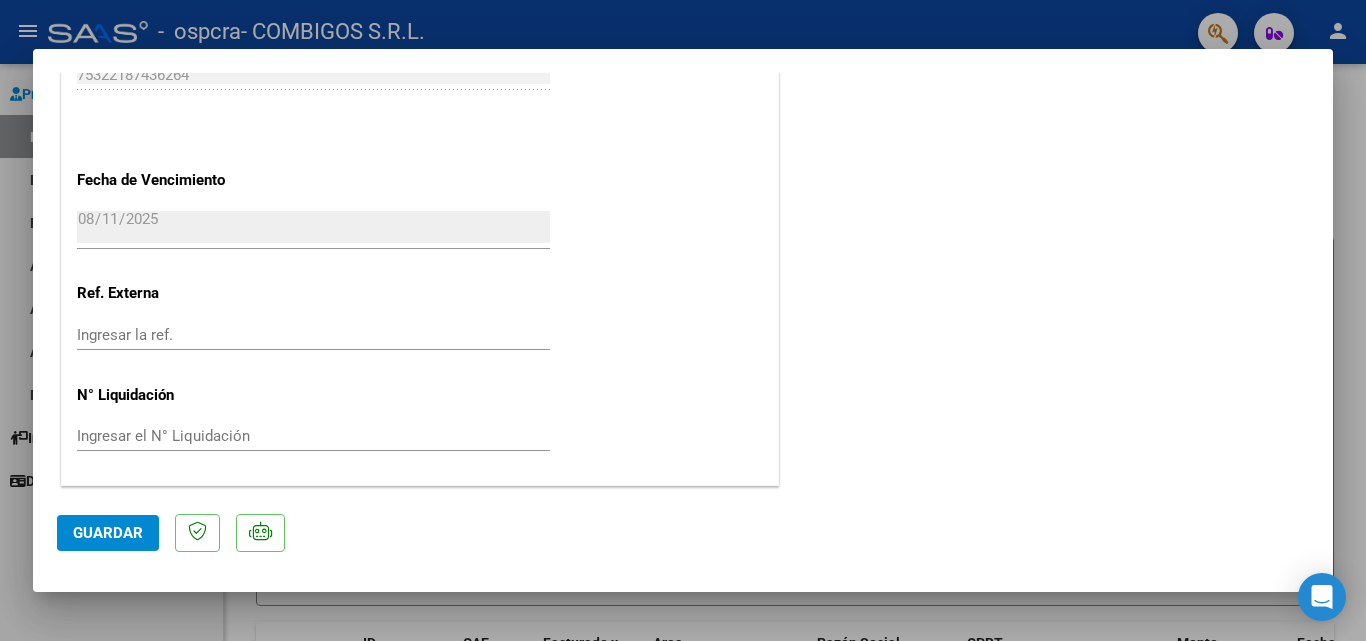 click at bounding box center (683, 320) 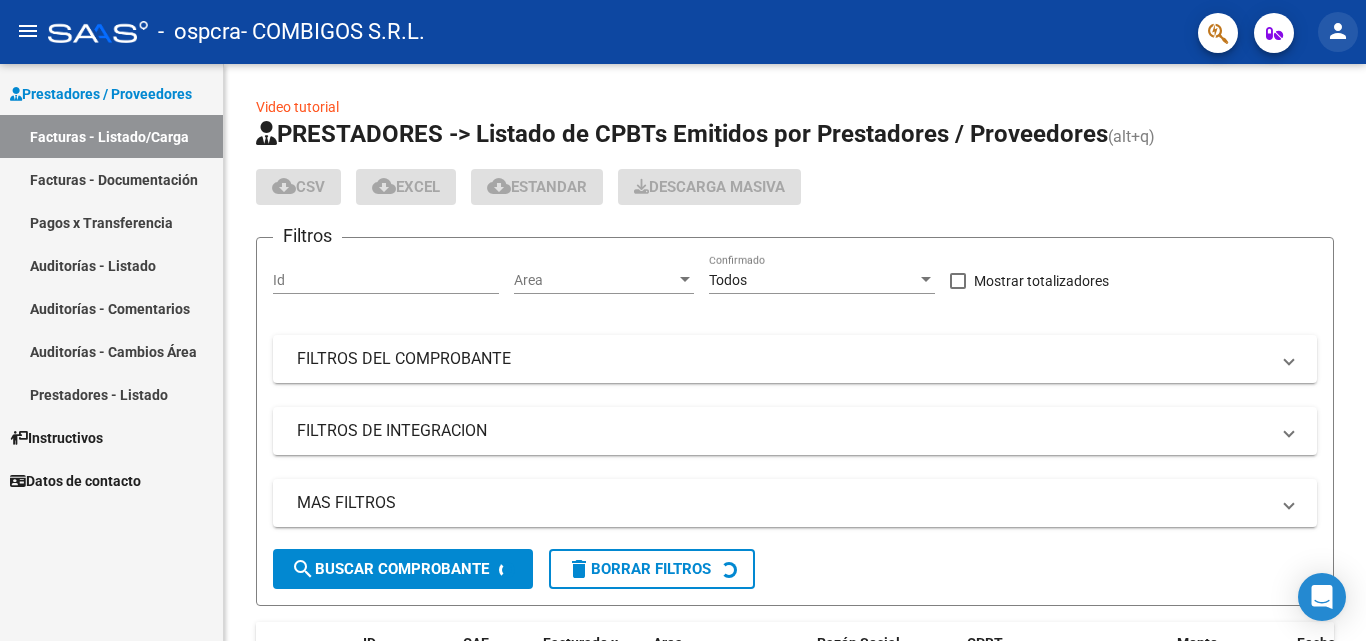 click on "person" 